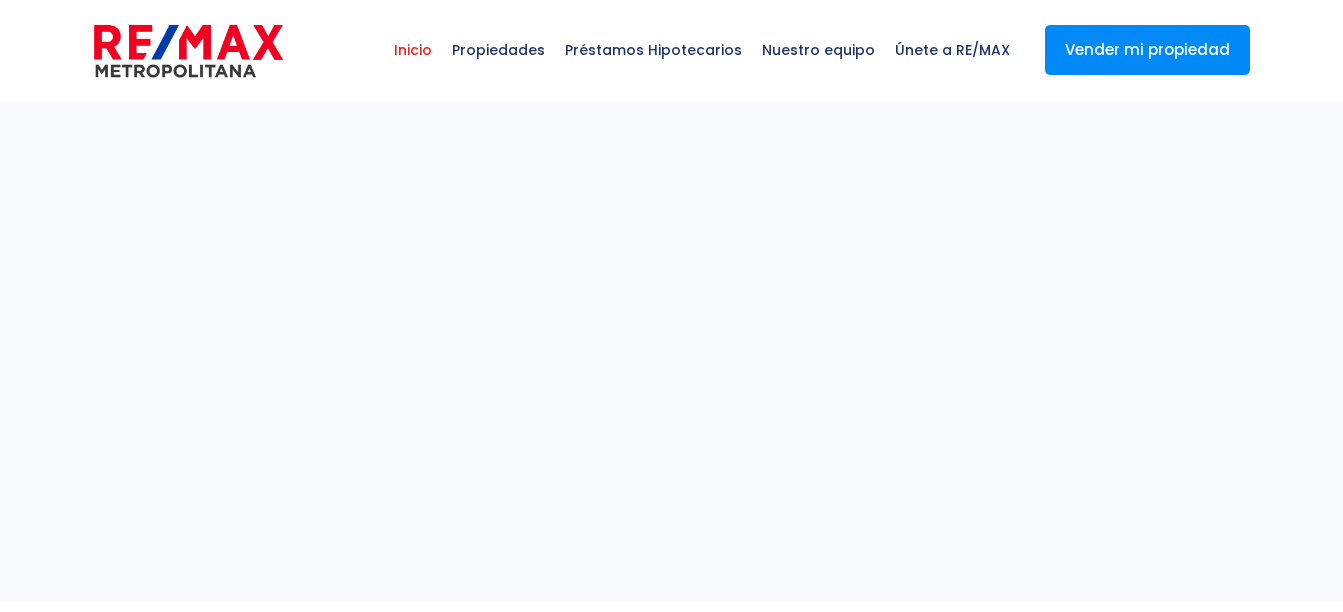 select 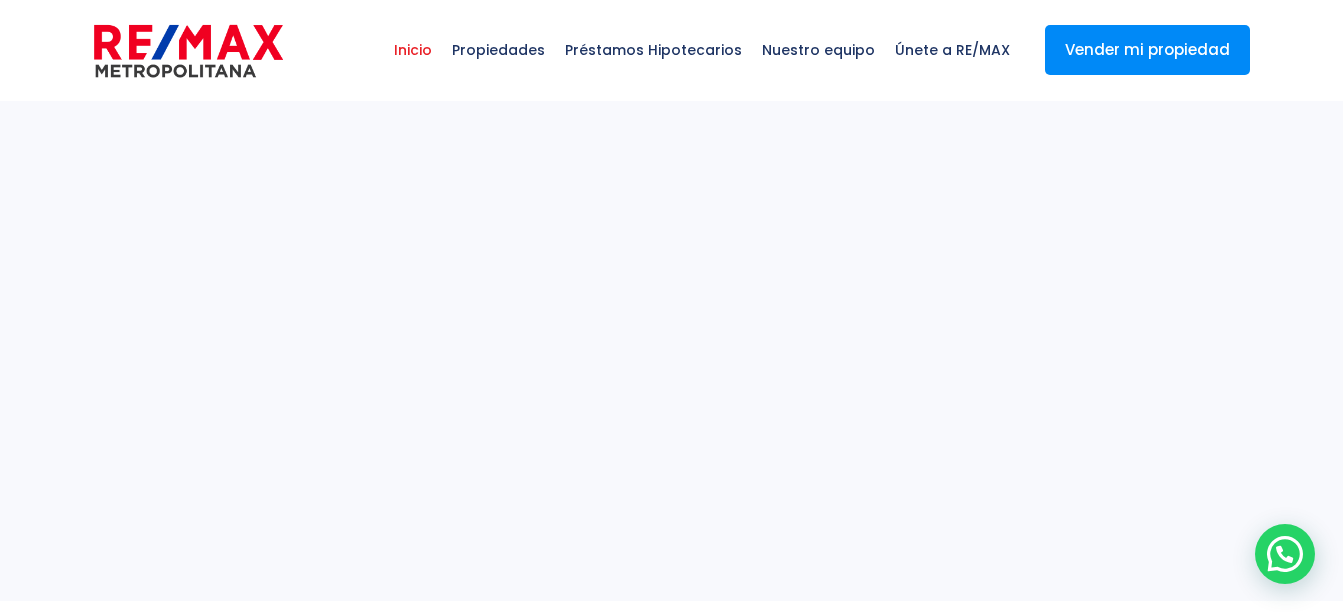 scroll, scrollTop: 0, scrollLeft: 0, axis: both 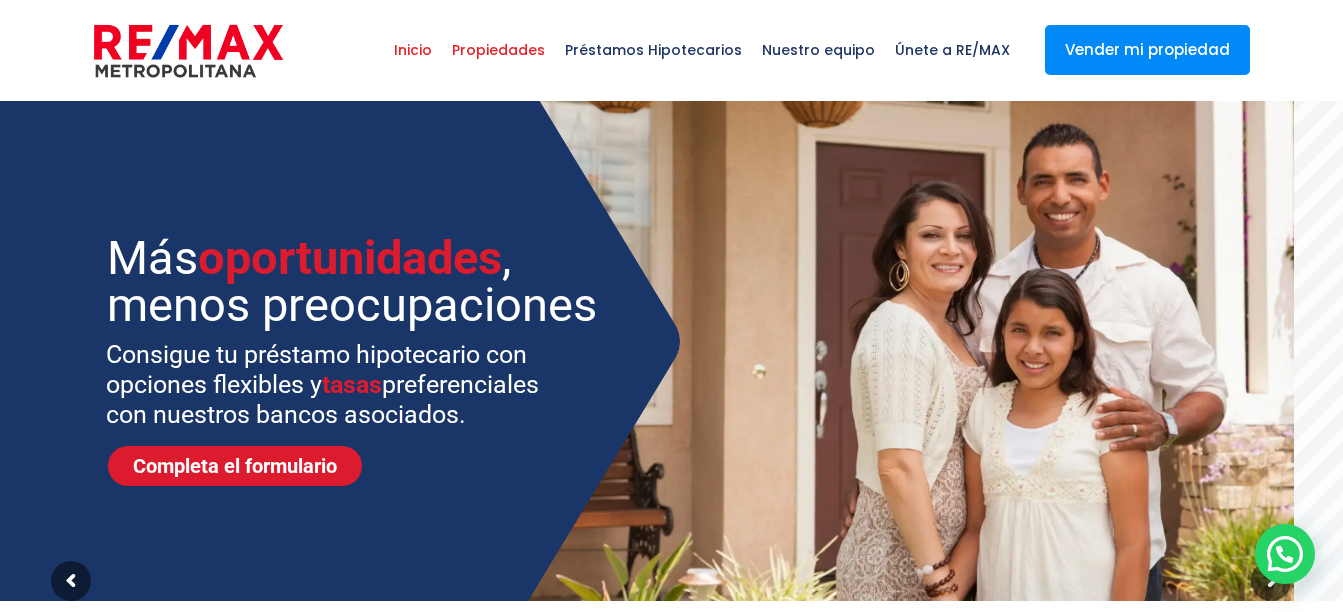 click on "Propiedades" at bounding box center [498, 50] 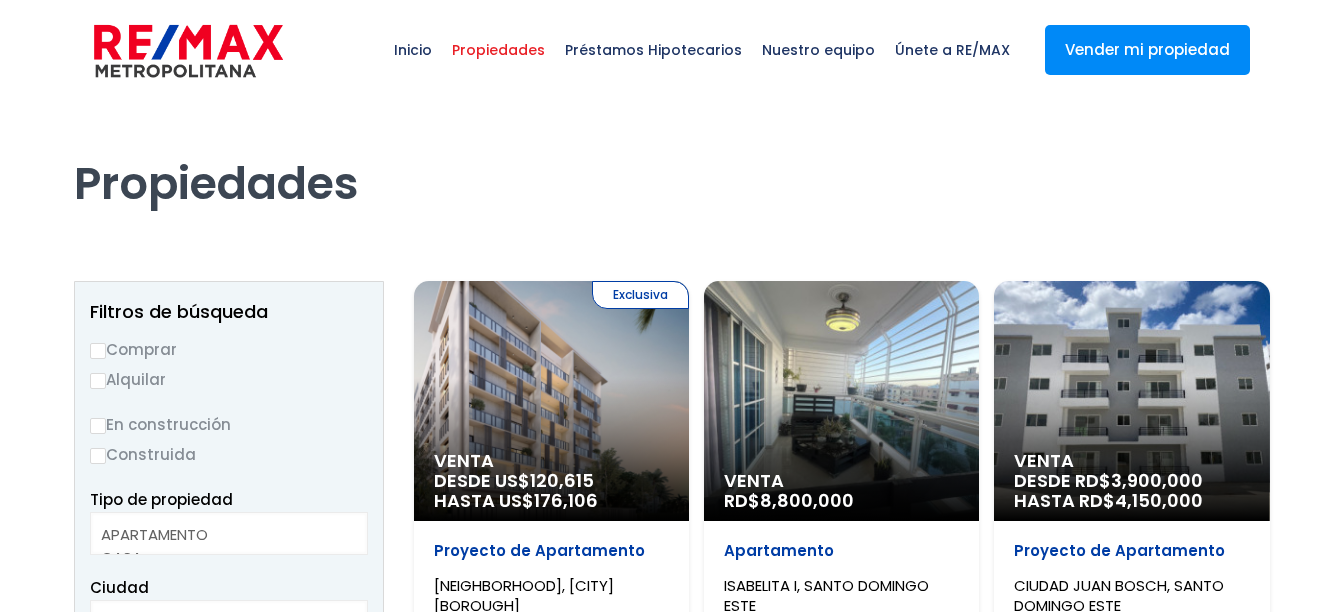 select 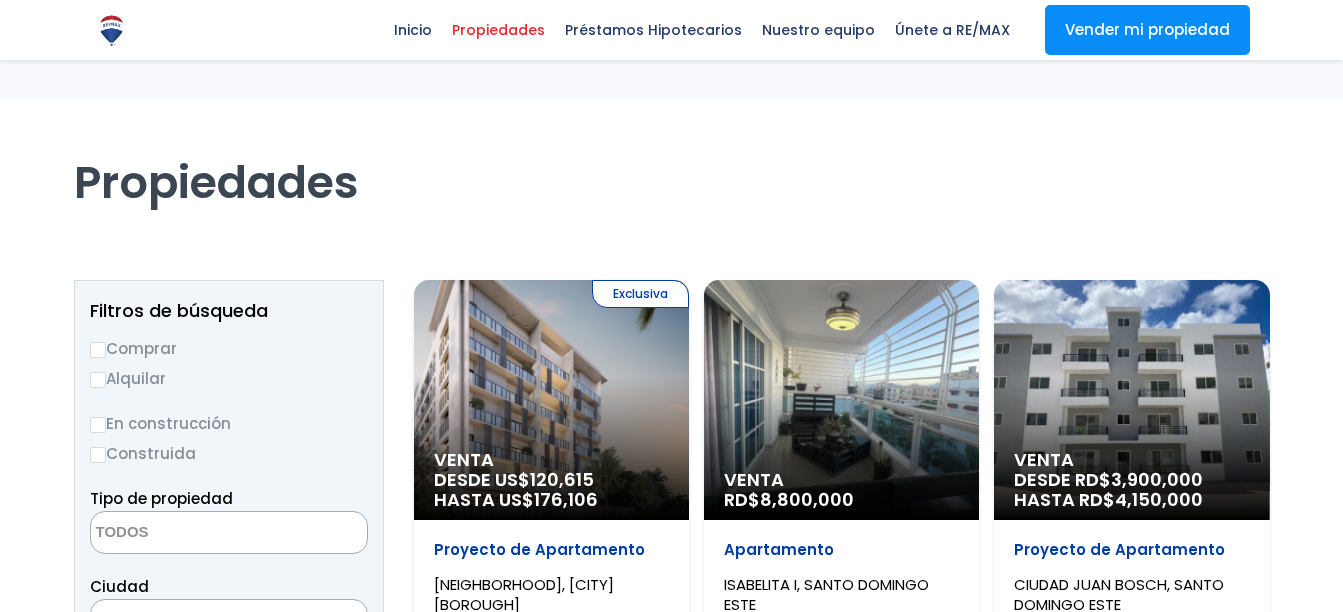 scroll, scrollTop: 129, scrollLeft: 0, axis: vertical 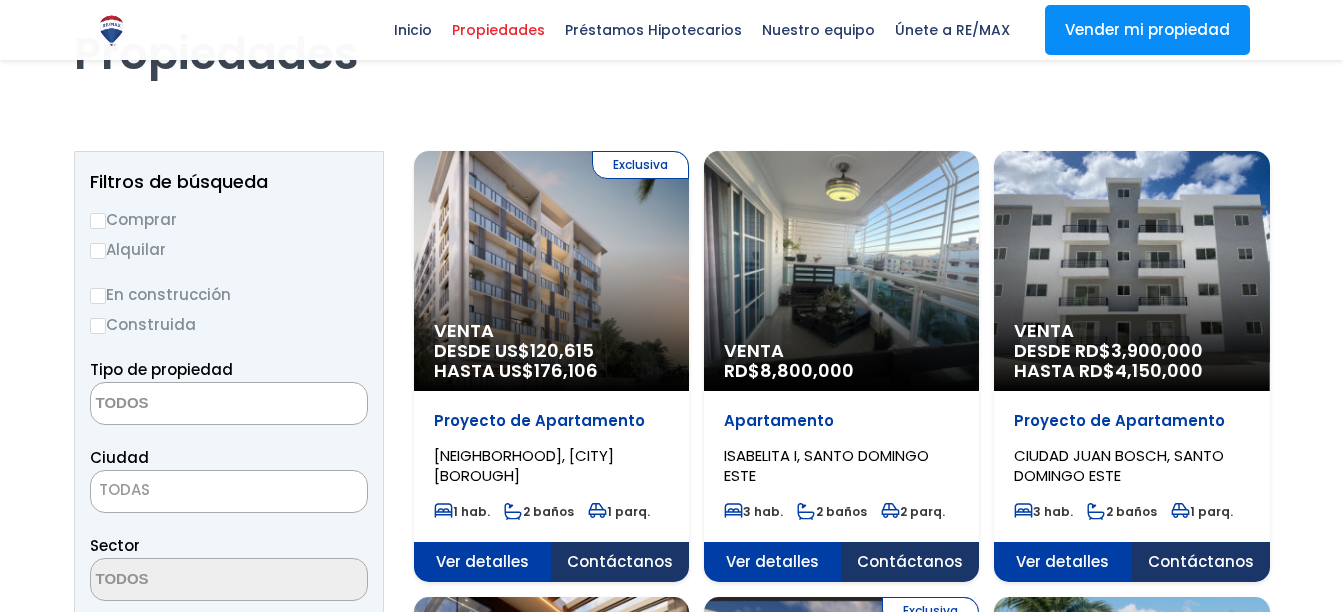 click on "Comprar" at bounding box center (98, 221) 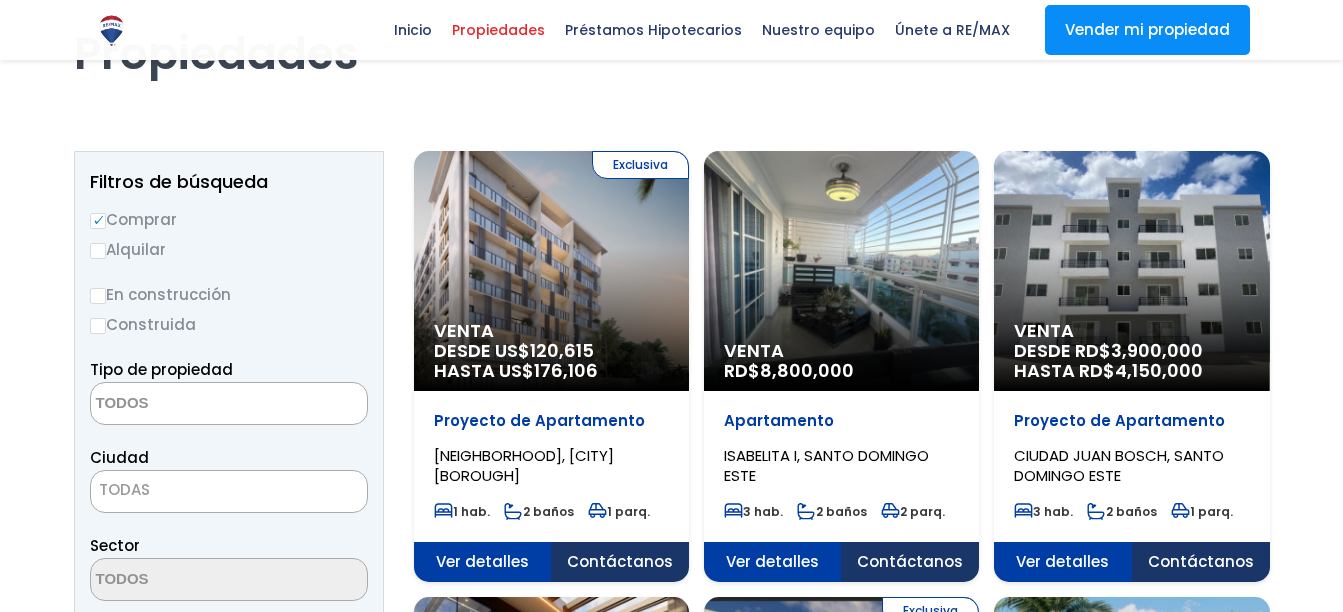 click at bounding box center [188, 404] 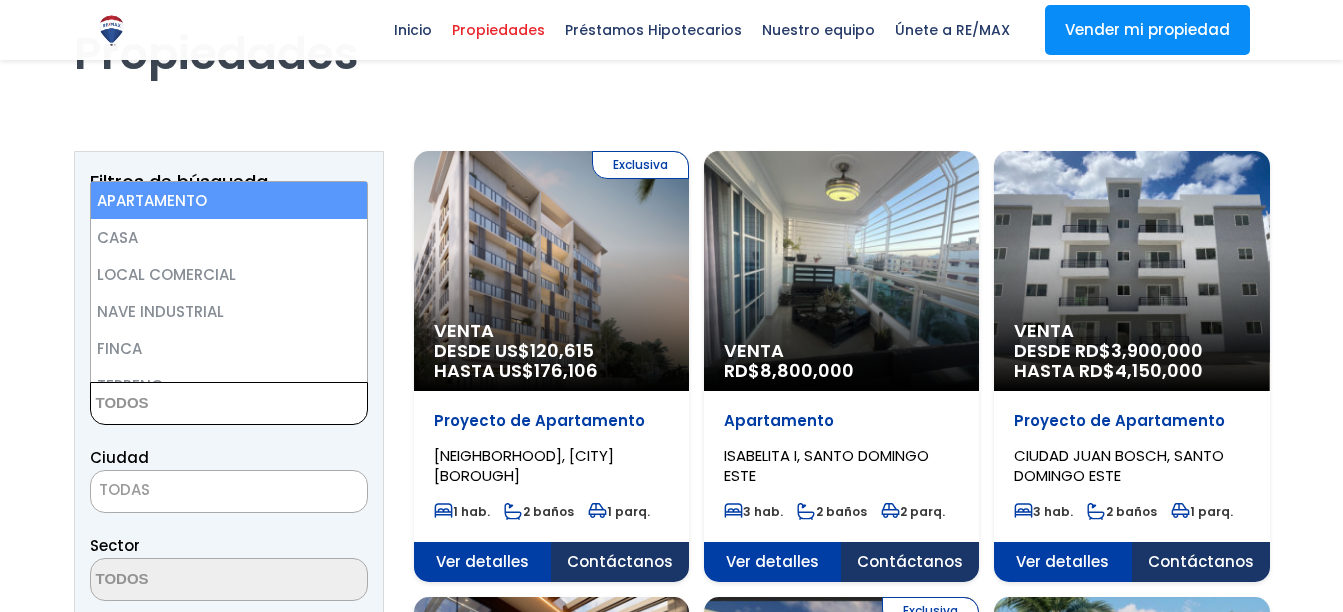 scroll, scrollTop: 0, scrollLeft: 0, axis: both 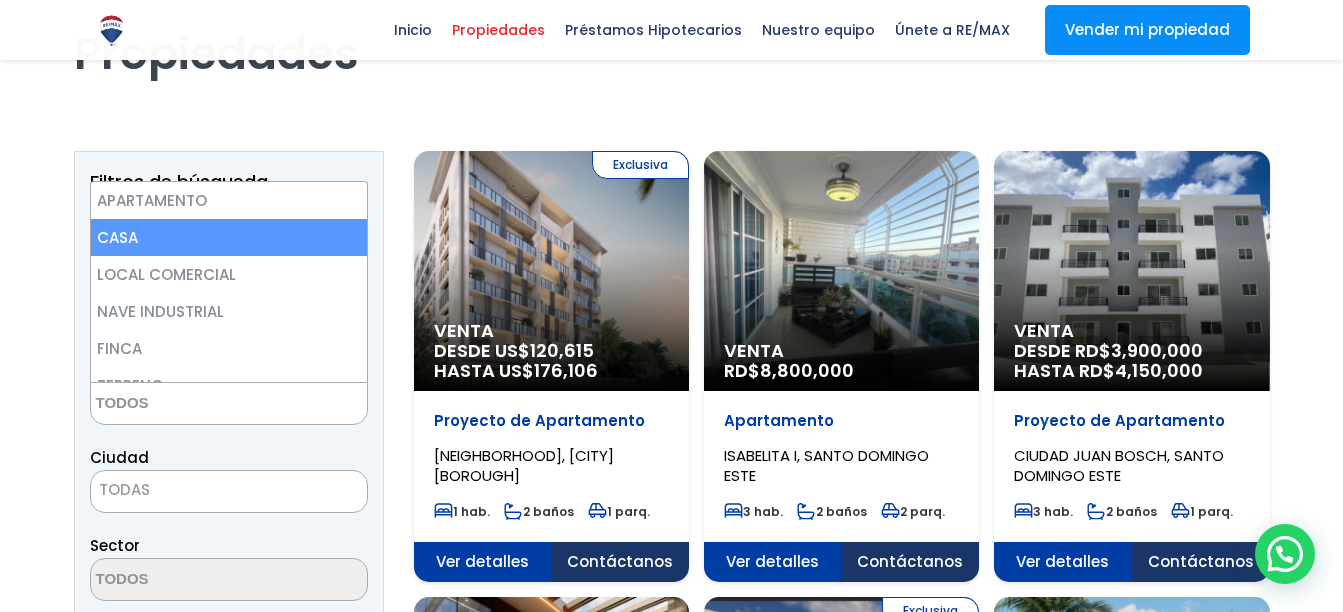 select on "house" 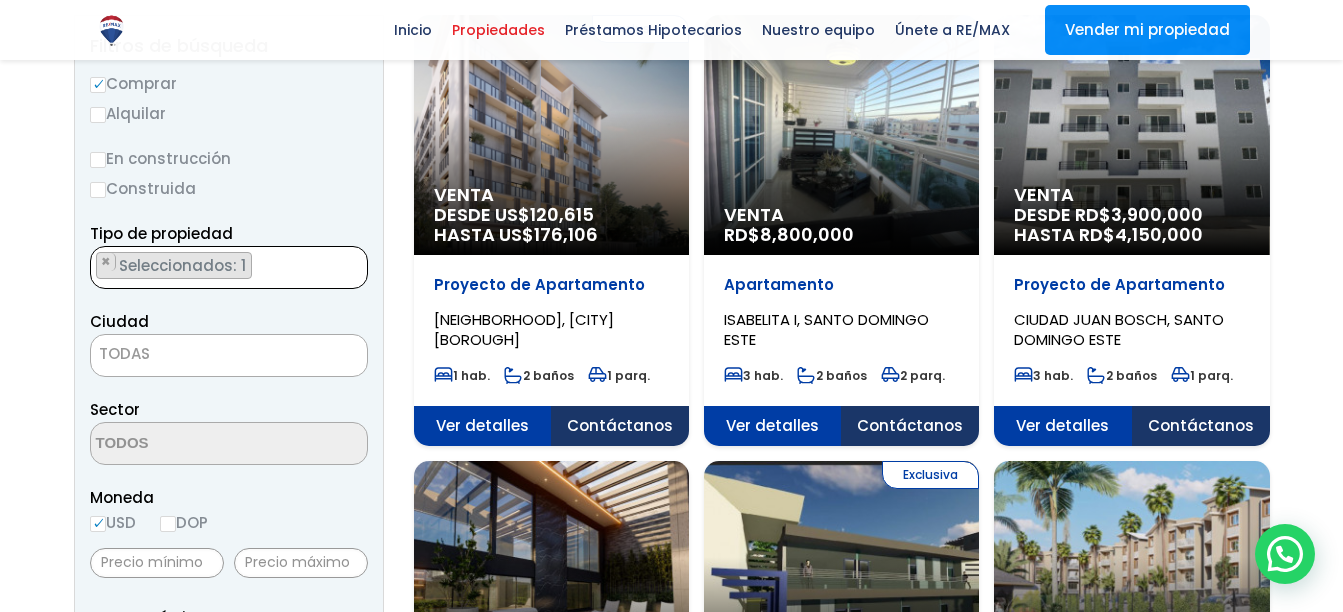click on "TODAS" at bounding box center (229, 354) 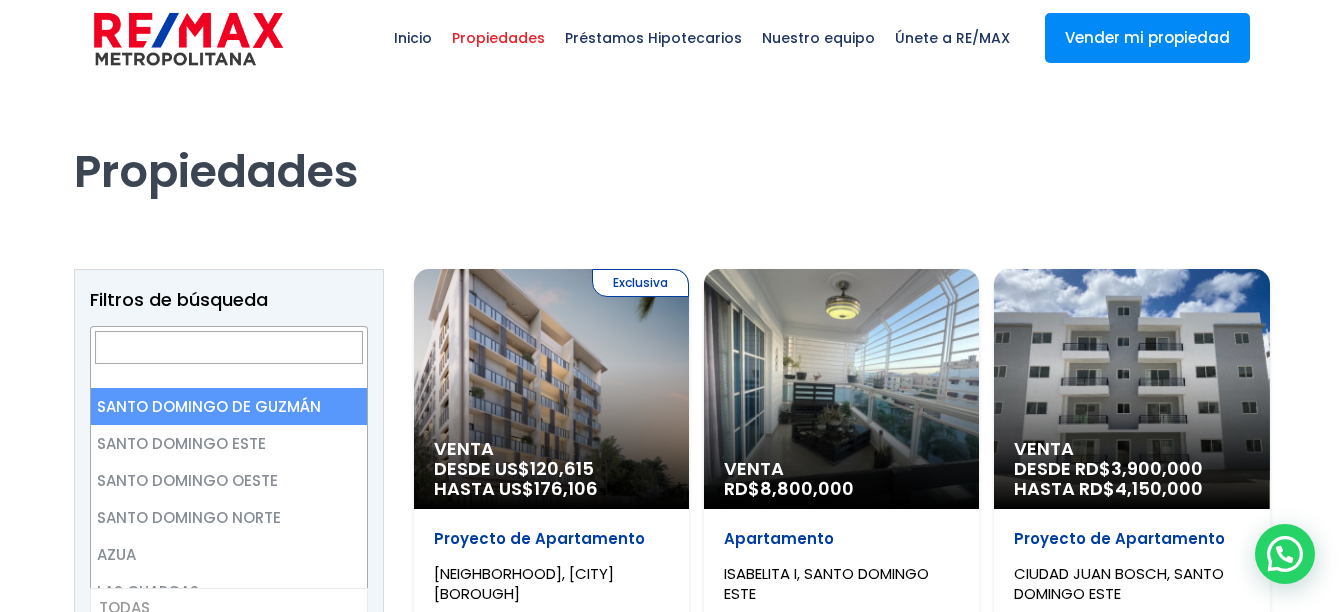scroll, scrollTop: 0, scrollLeft: 0, axis: both 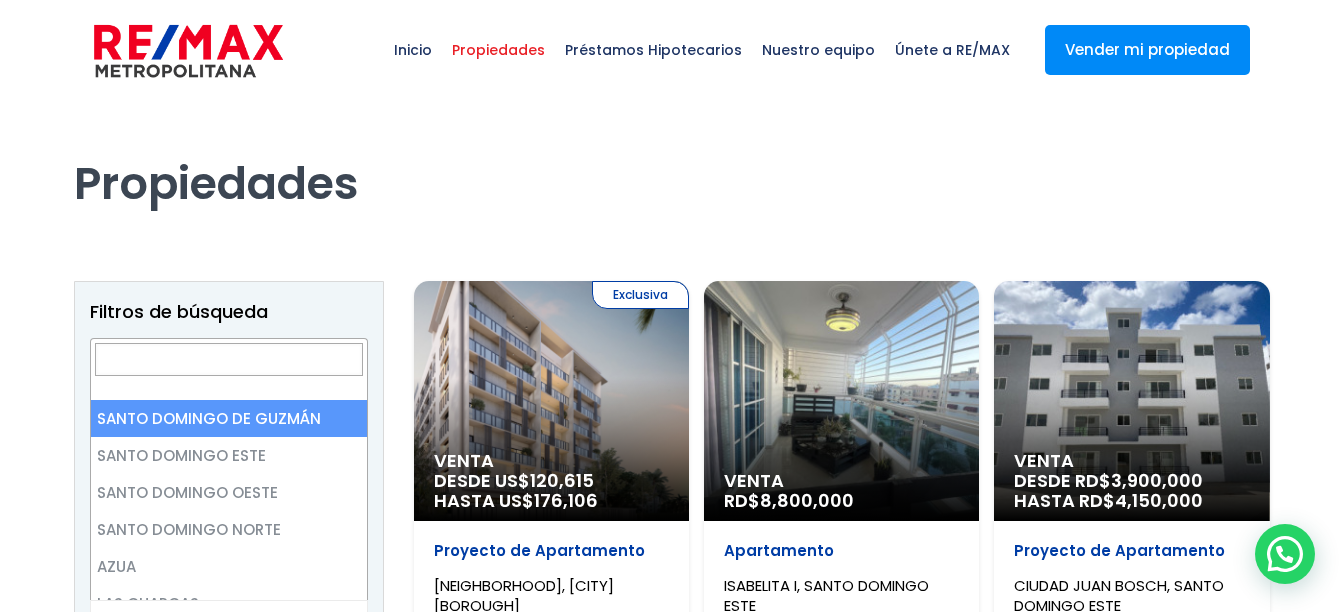 click at bounding box center (229, 359) 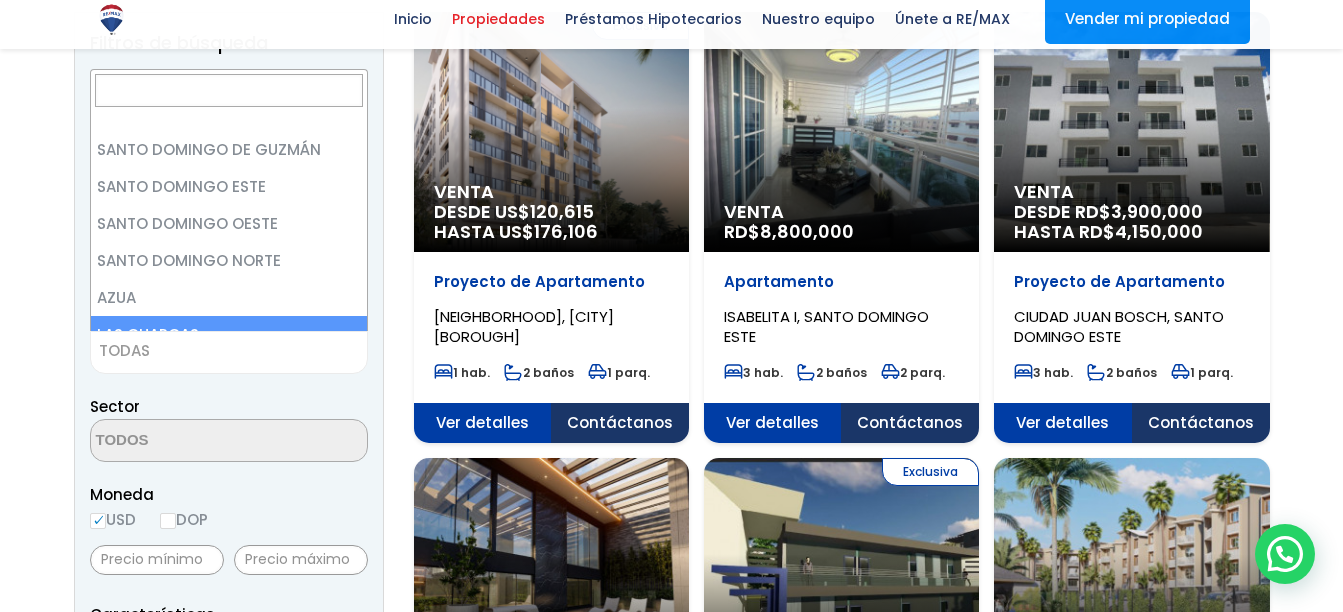 scroll, scrollTop: 317, scrollLeft: 0, axis: vertical 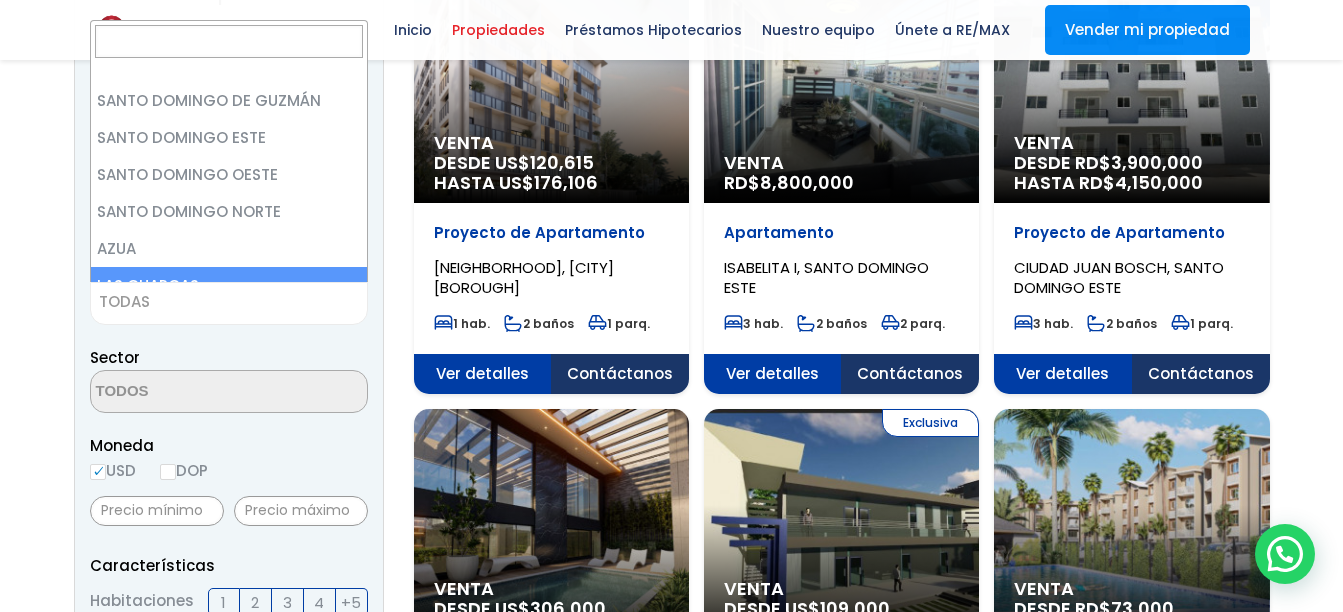 click on "TODAS" at bounding box center (124, 301) 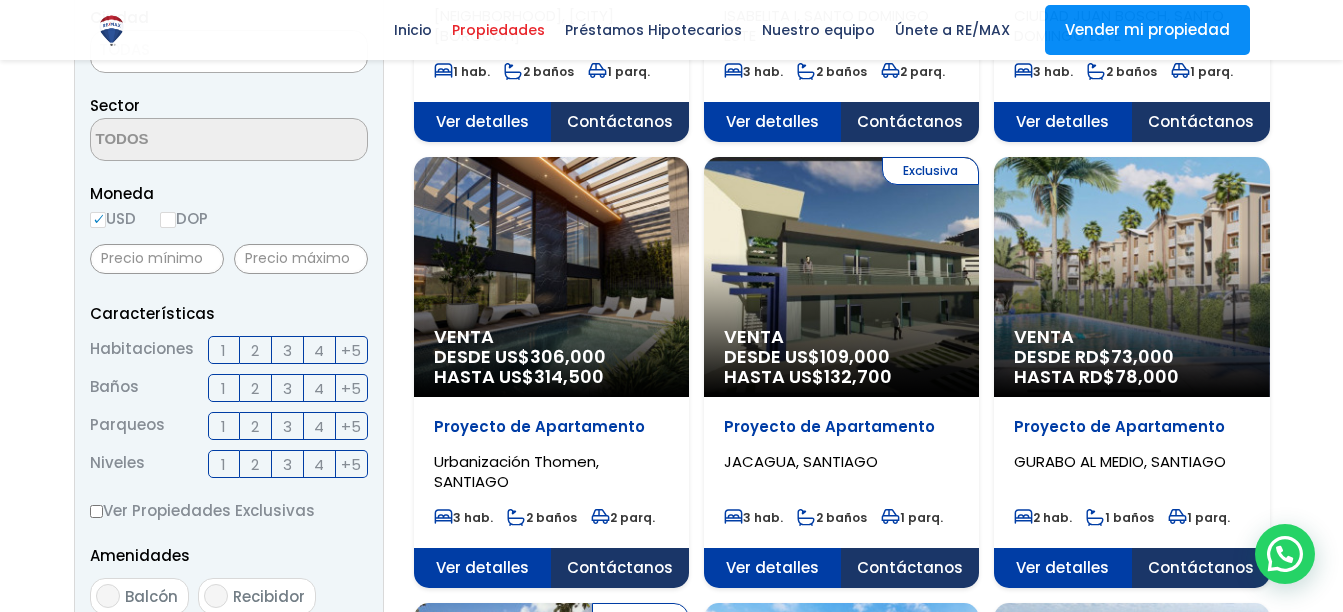 scroll, scrollTop: 572, scrollLeft: 0, axis: vertical 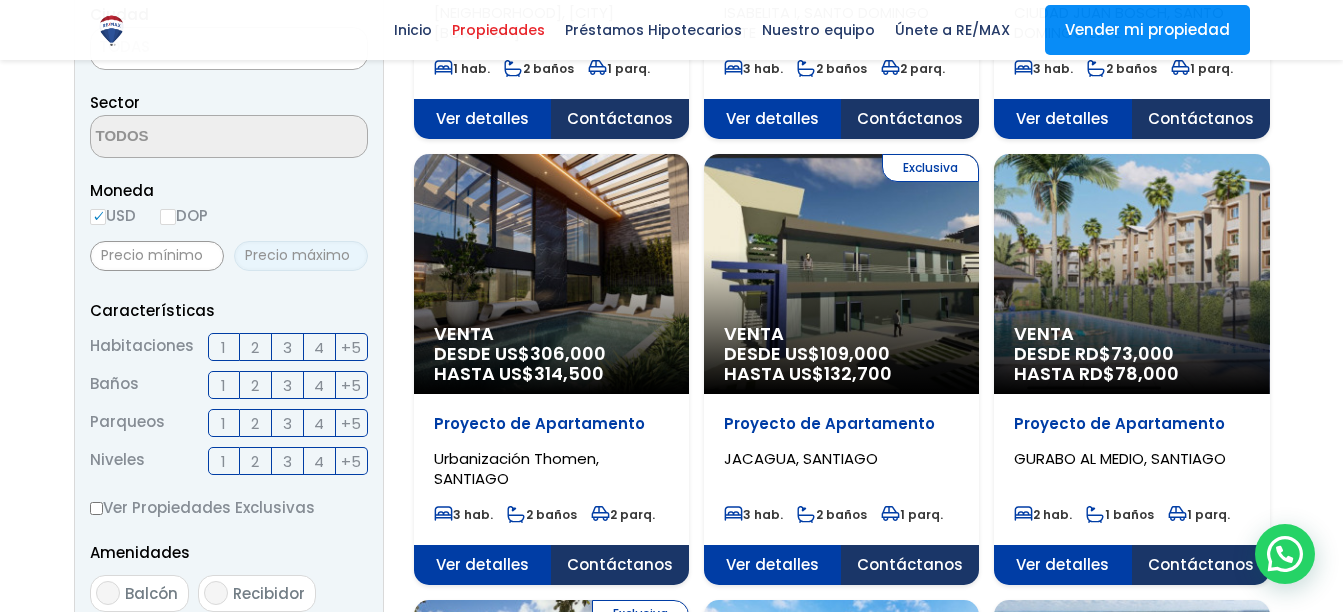click at bounding box center (301, 256) 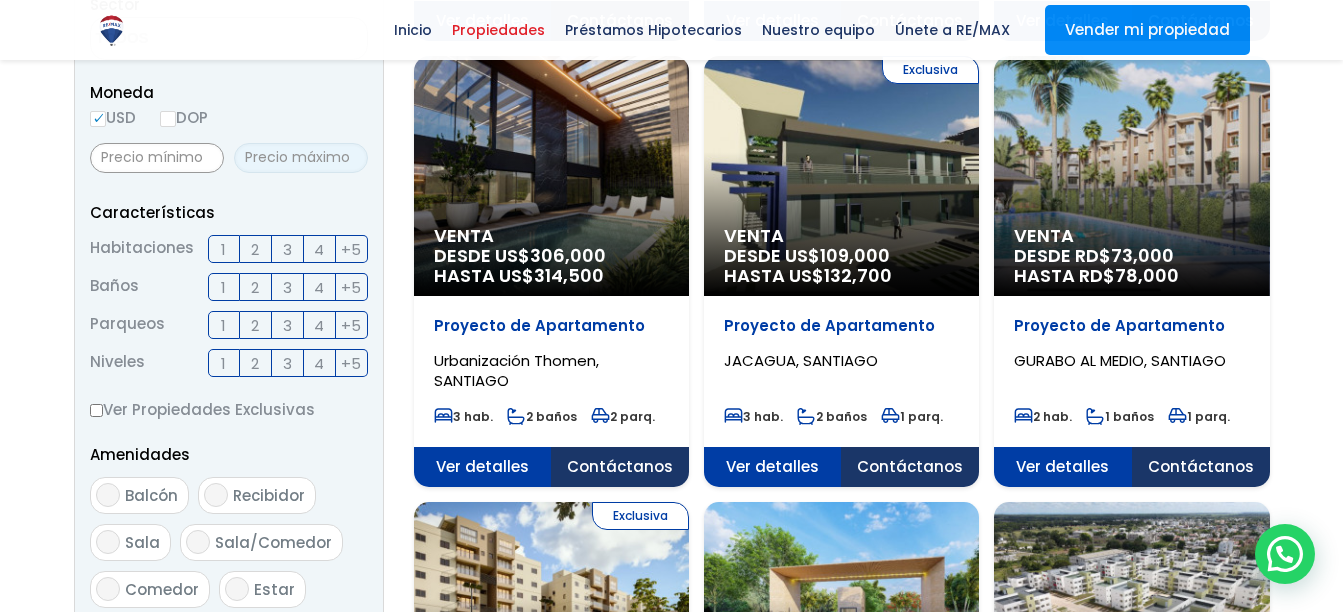 scroll, scrollTop: 671, scrollLeft: 0, axis: vertical 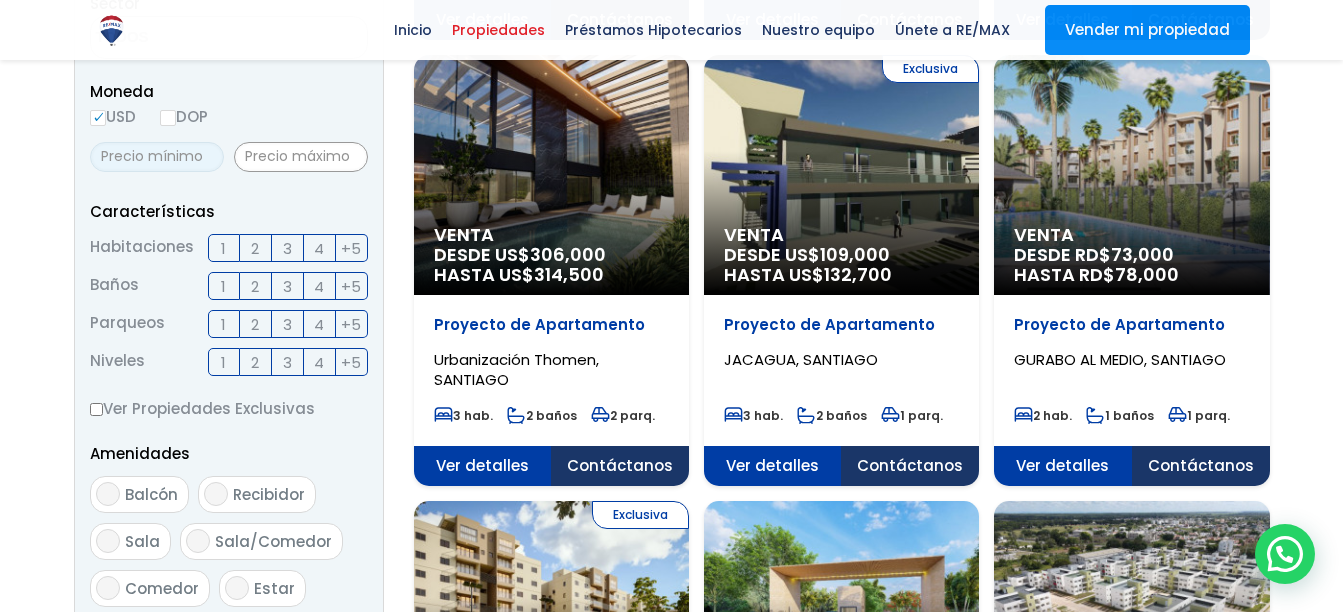 click at bounding box center [157, 157] 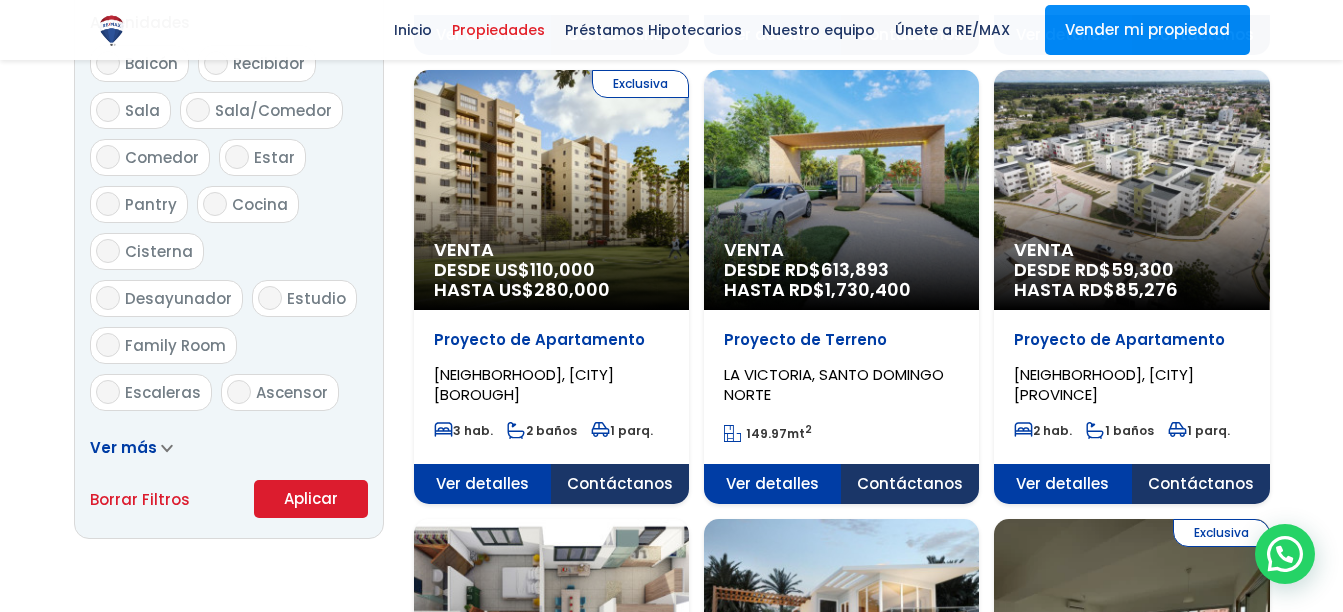 scroll, scrollTop: 1103, scrollLeft: 0, axis: vertical 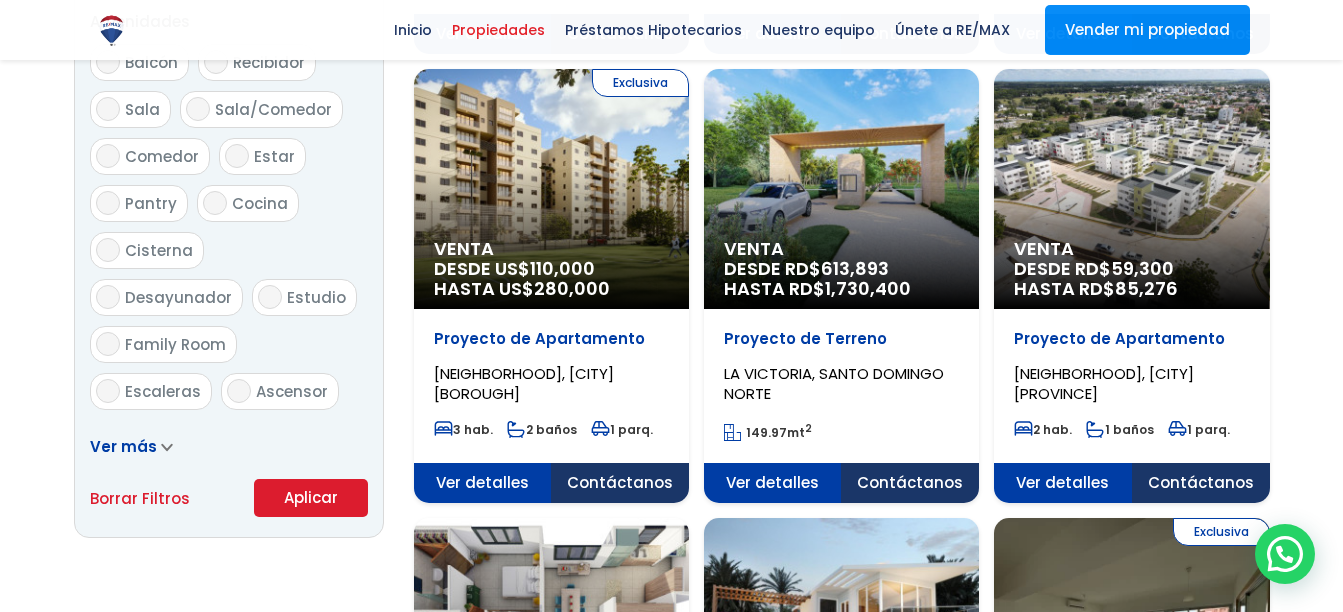 click on "Aplicar" at bounding box center [311, 498] 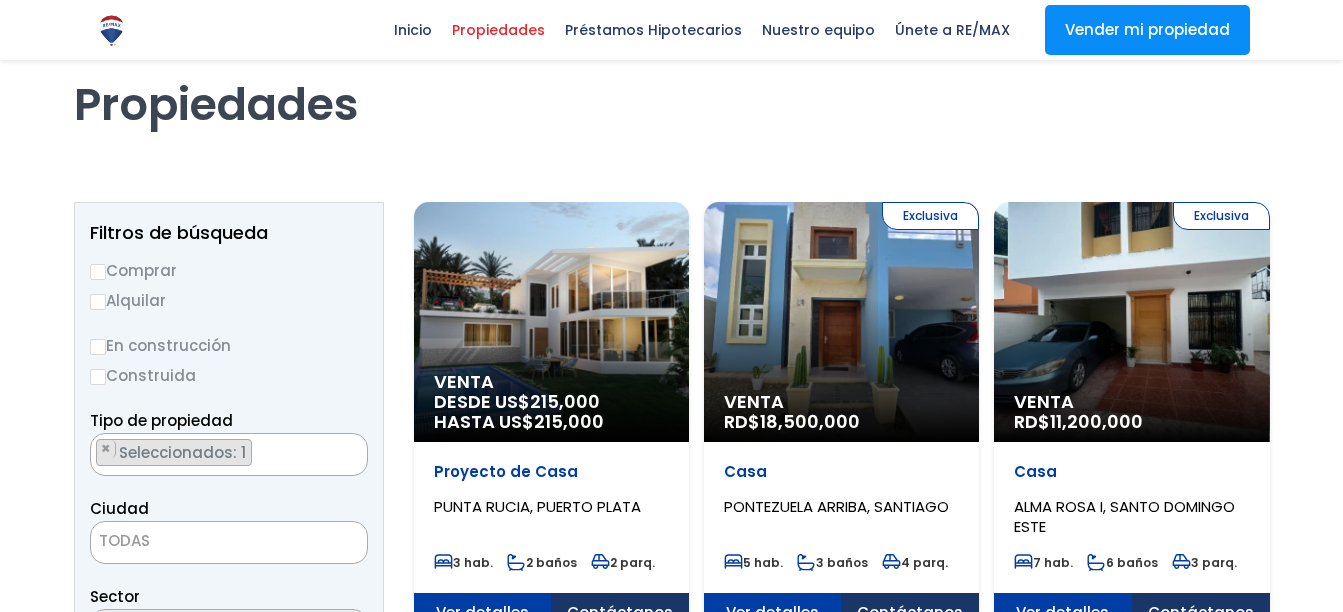 scroll, scrollTop: 78, scrollLeft: 0, axis: vertical 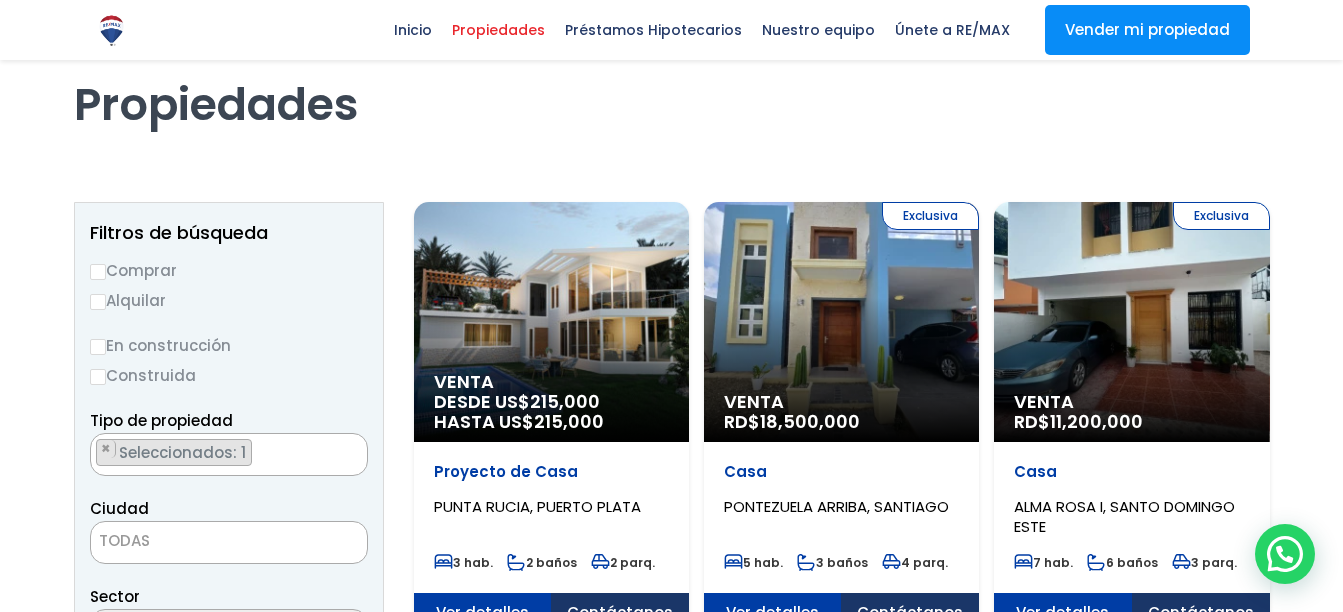 click on "PUNTA RUCIA, PUERTO PLATA" at bounding box center [537, 506] 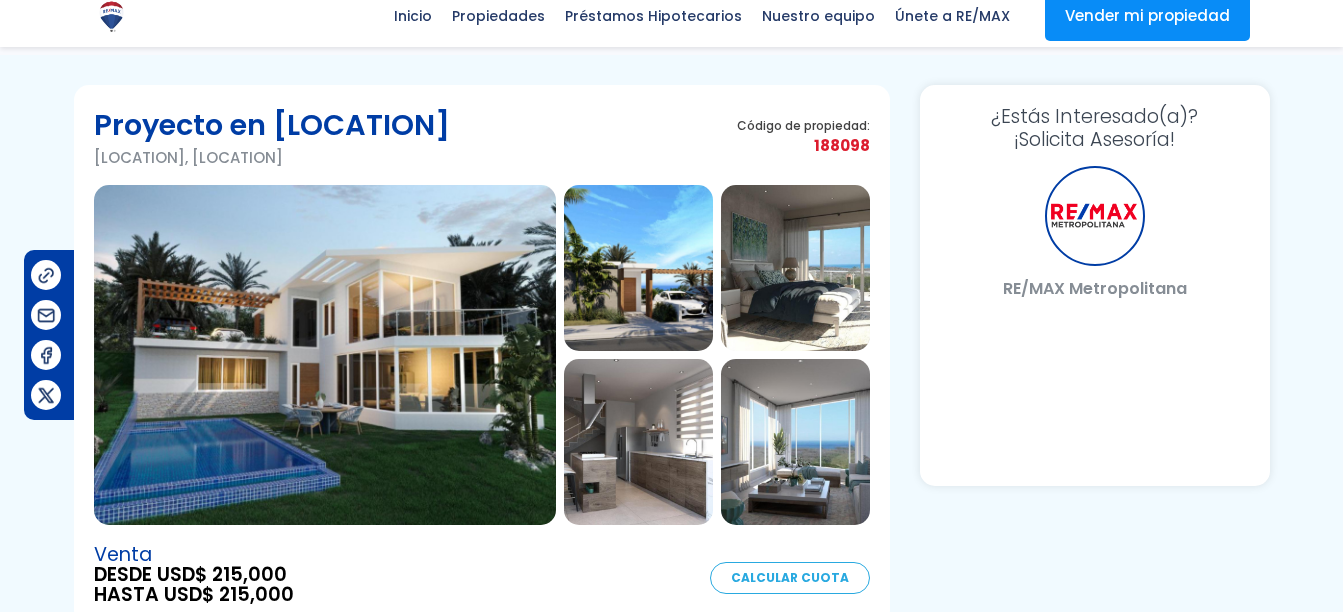 click at bounding box center [325, 355] 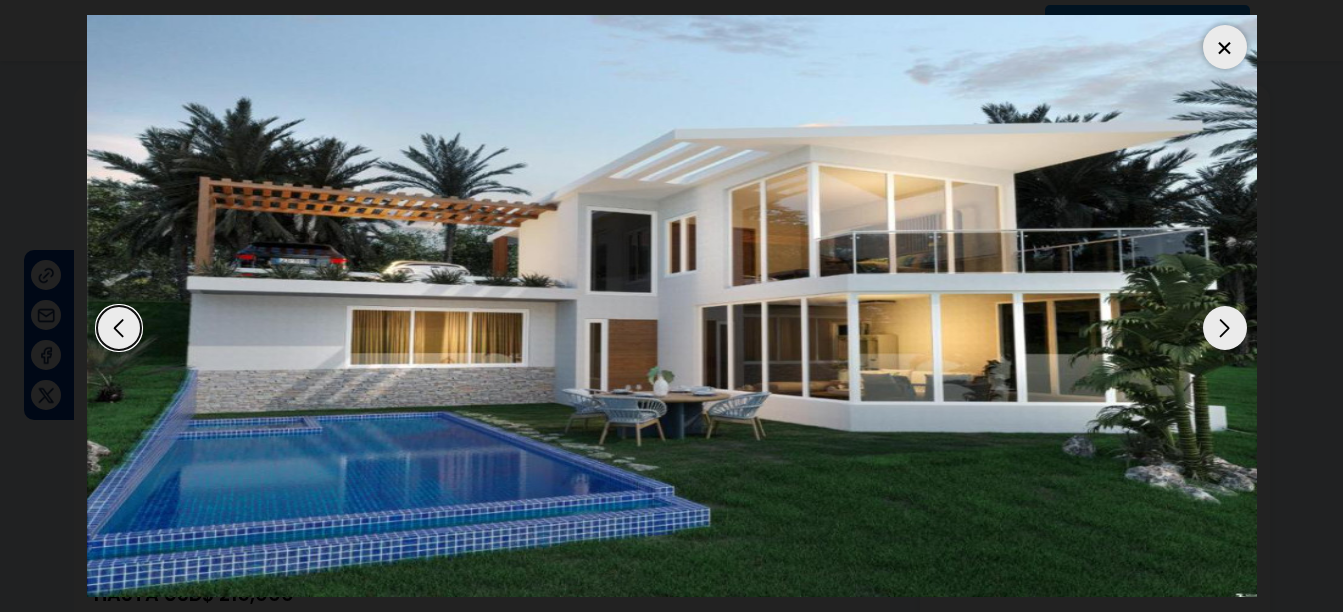 scroll, scrollTop: 45, scrollLeft: 0, axis: vertical 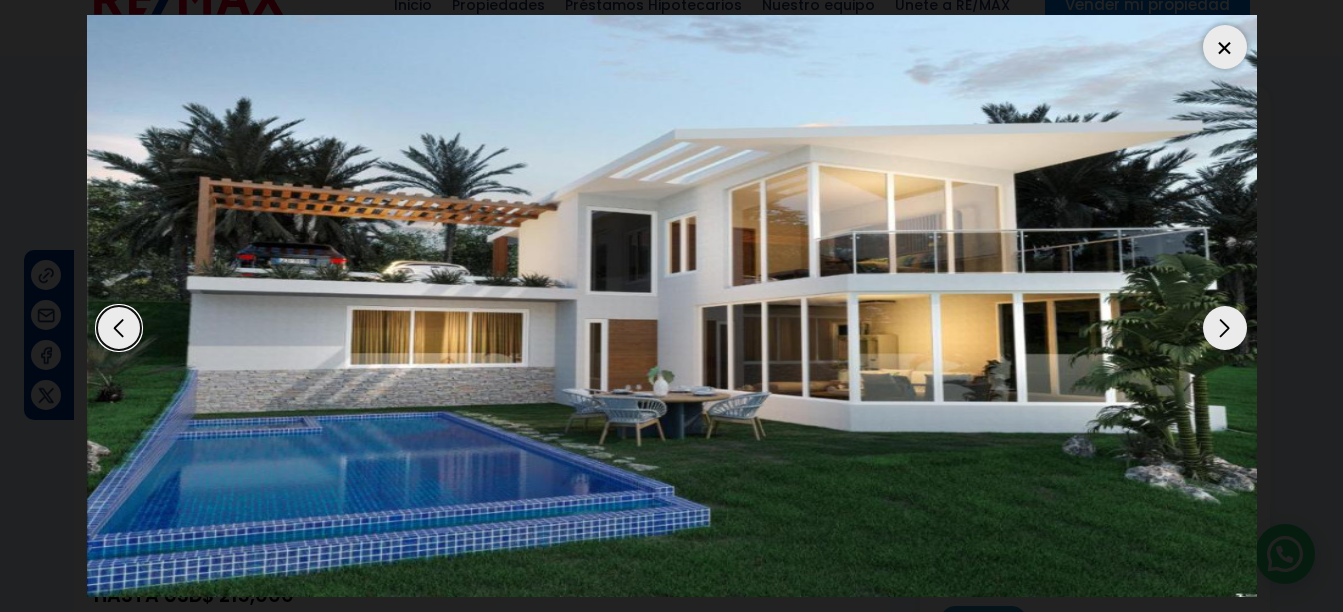 click at bounding box center [1225, 328] 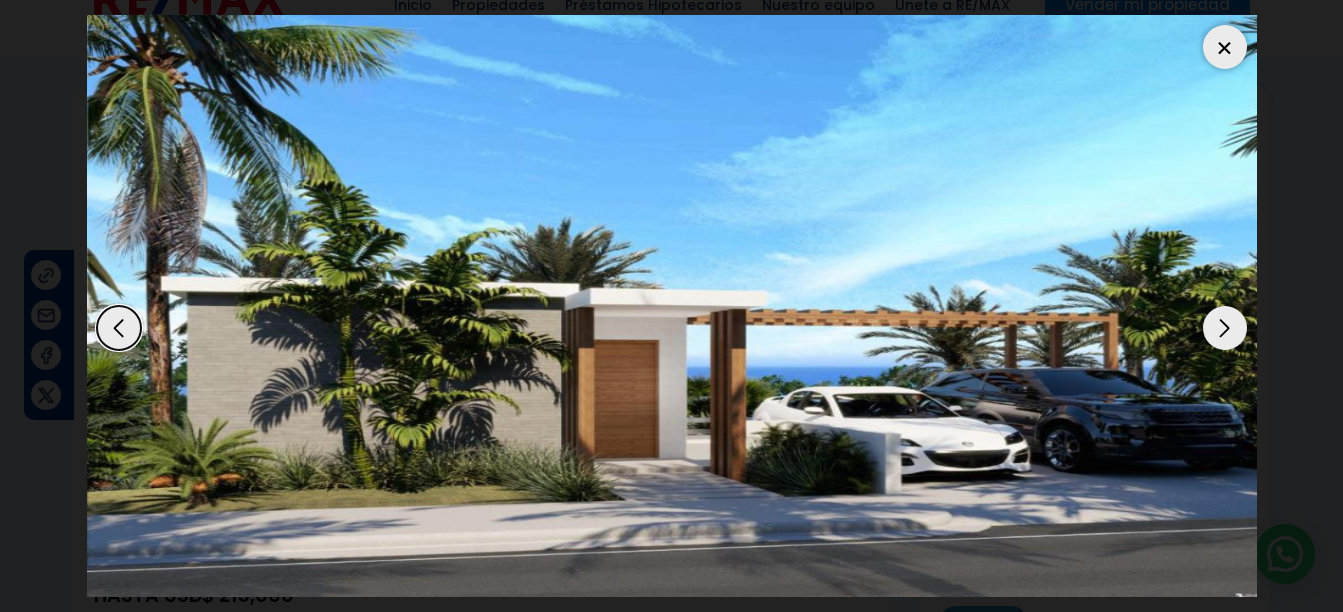 click at bounding box center [1225, 328] 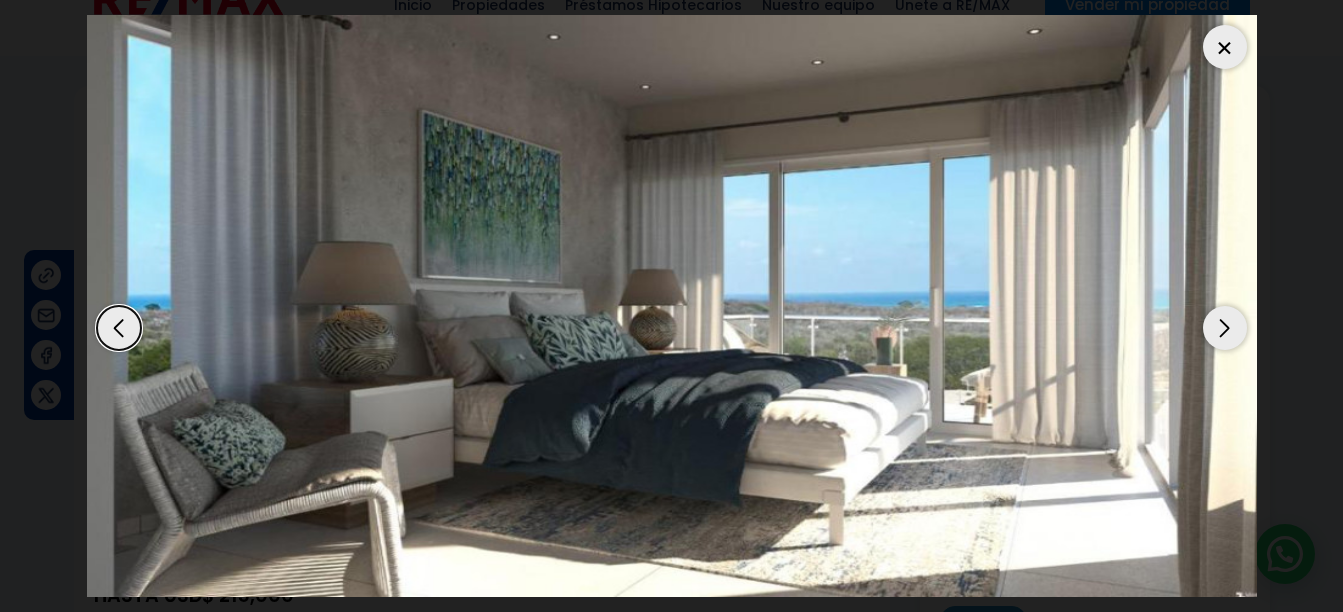 click at bounding box center [1225, 328] 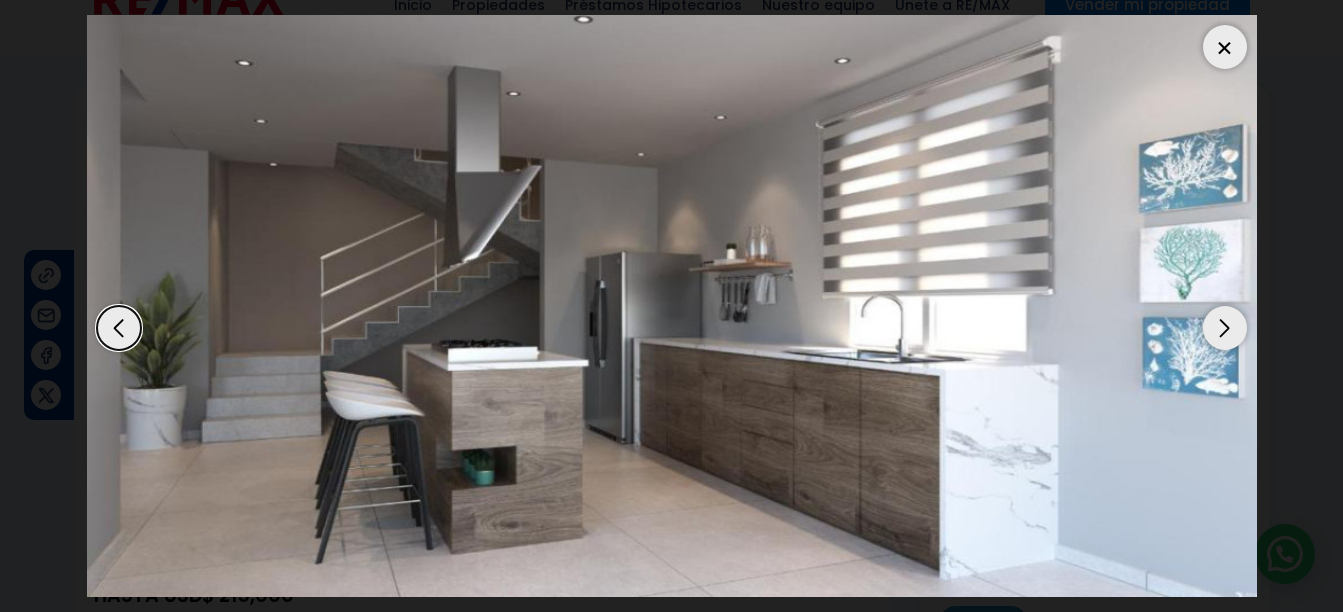 click at bounding box center [1225, 328] 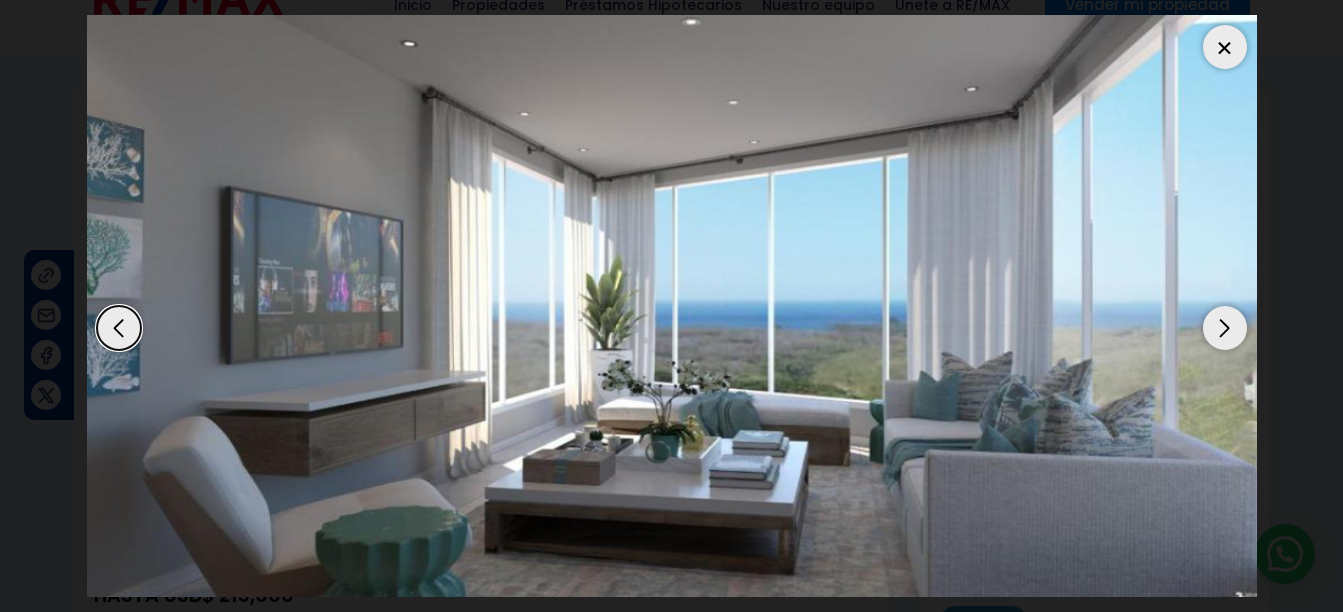 click at bounding box center [1225, 328] 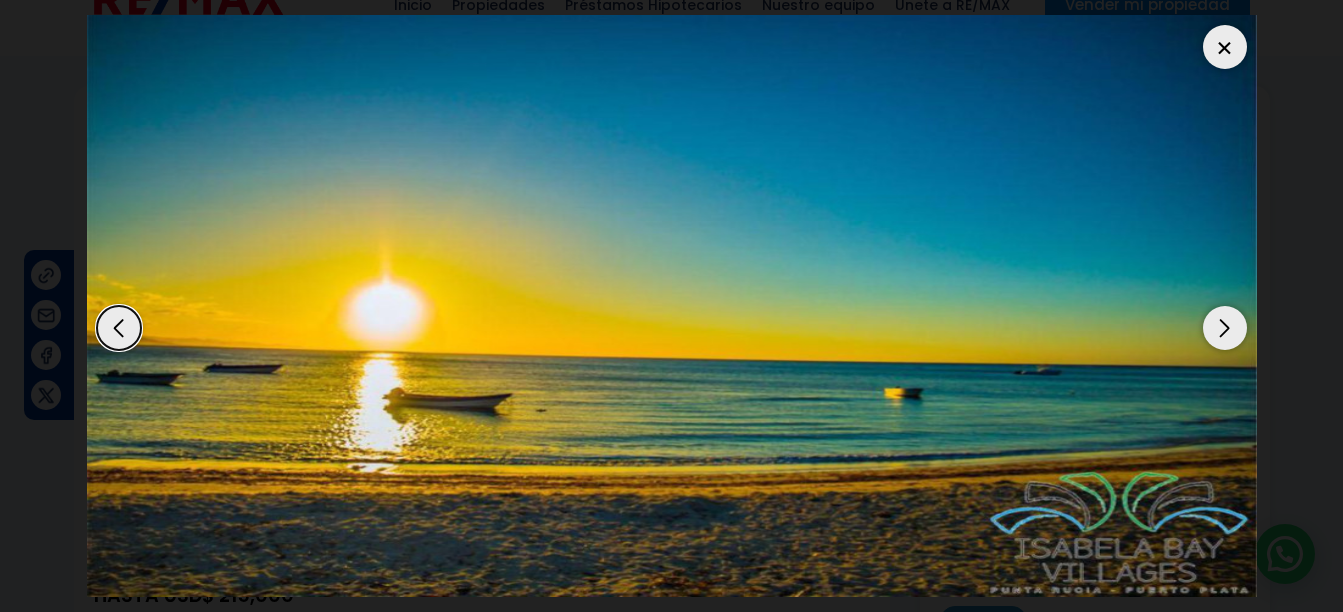 click at bounding box center [1225, 328] 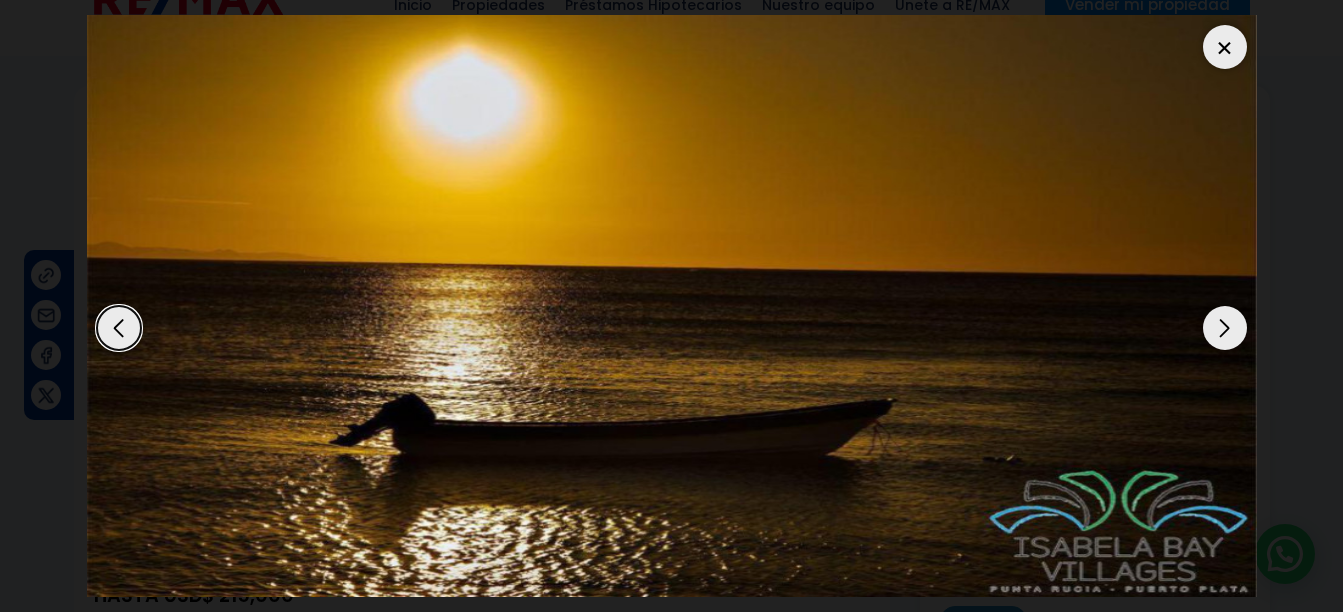 click at bounding box center [1225, 328] 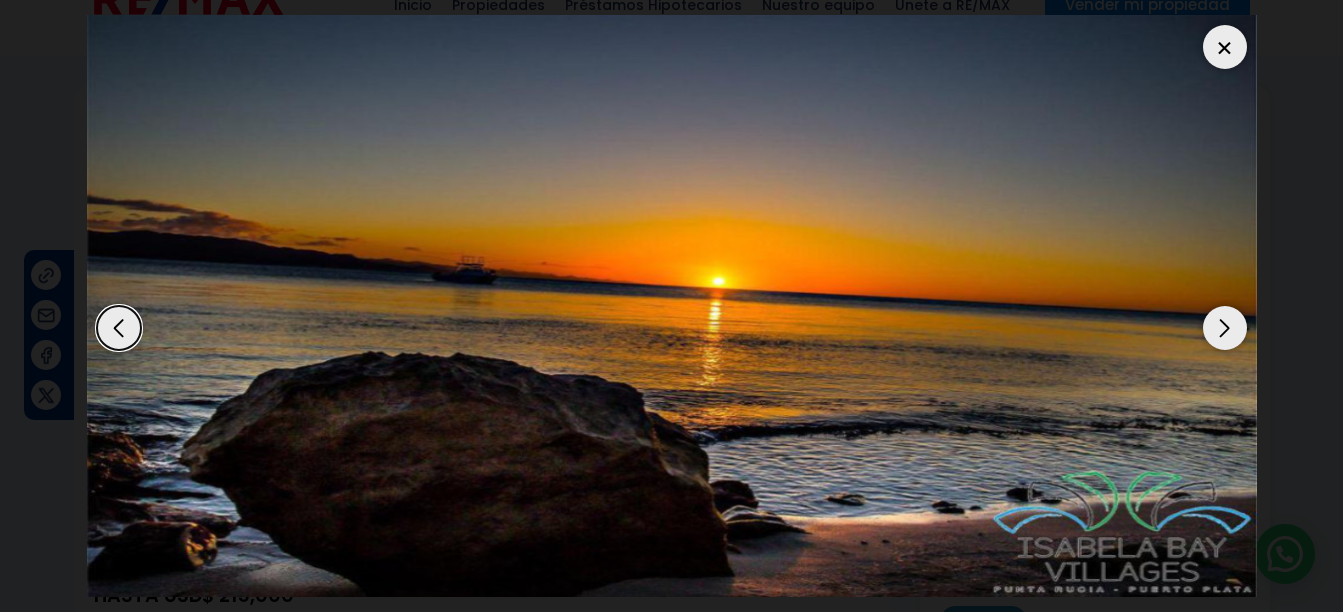 click at bounding box center [1225, 328] 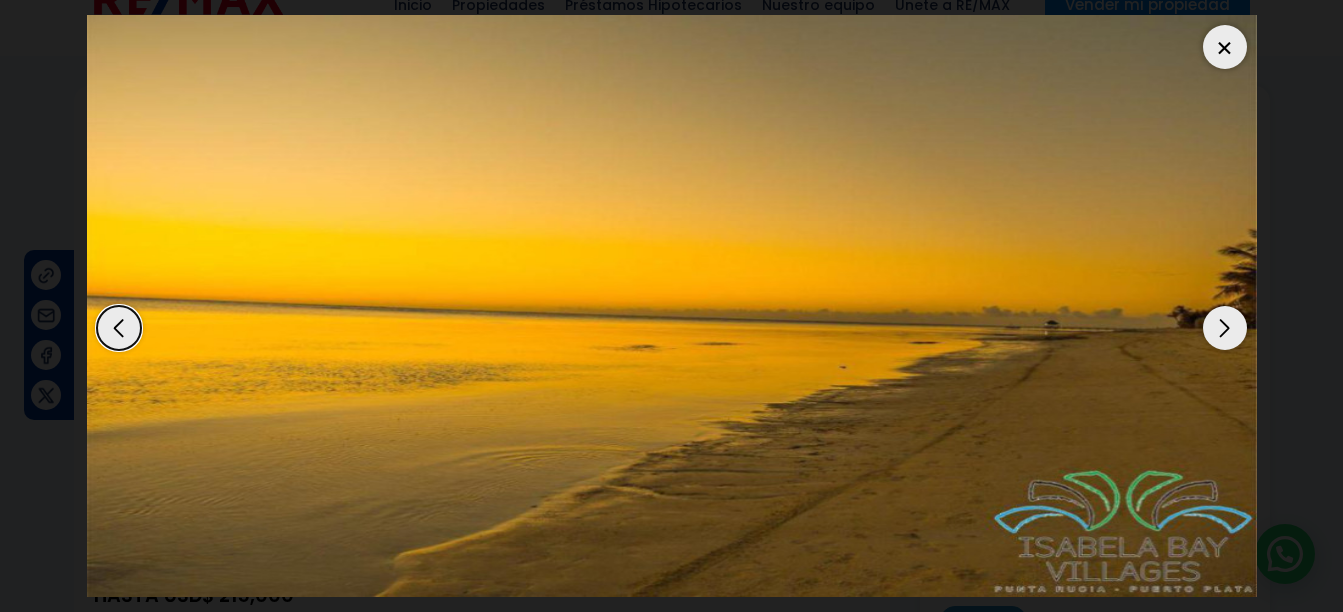 click at bounding box center [1225, 328] 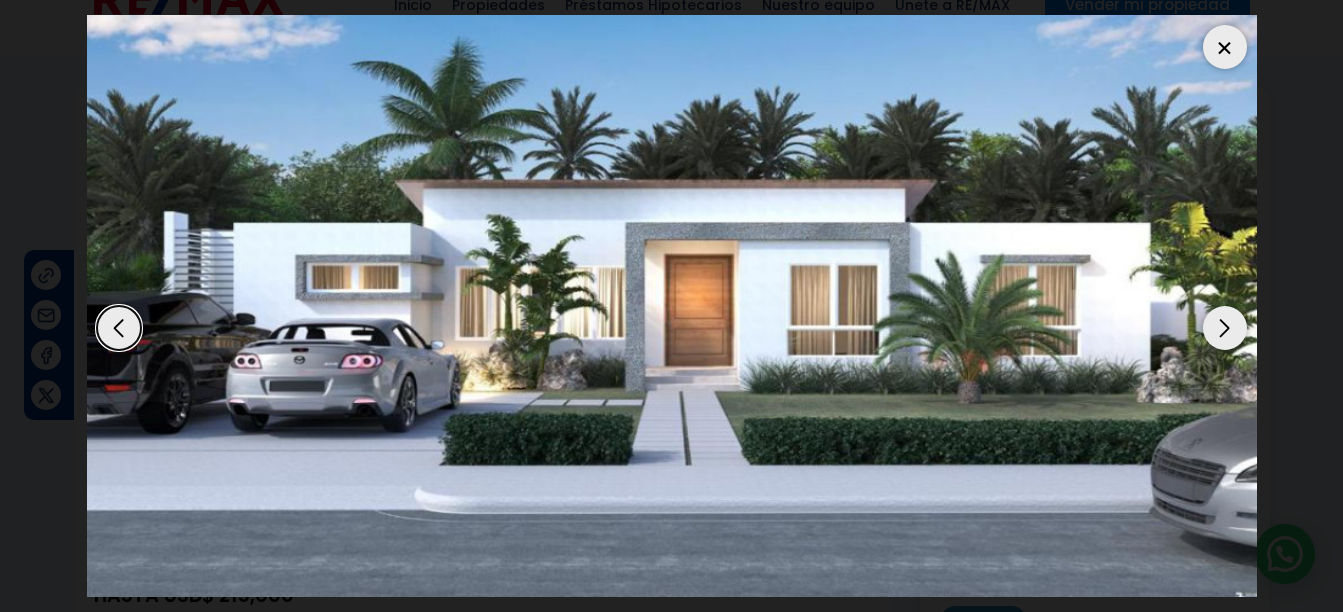 click at bounding box center [1225, 328] 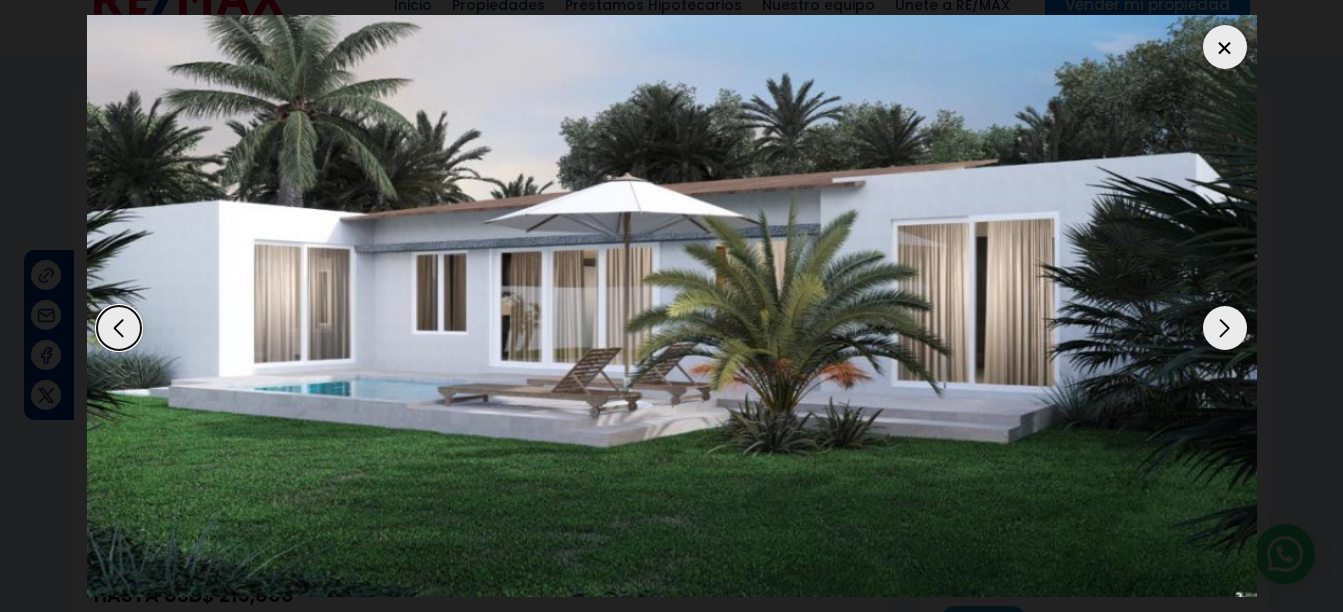 click at bounding box center [1225, 328] 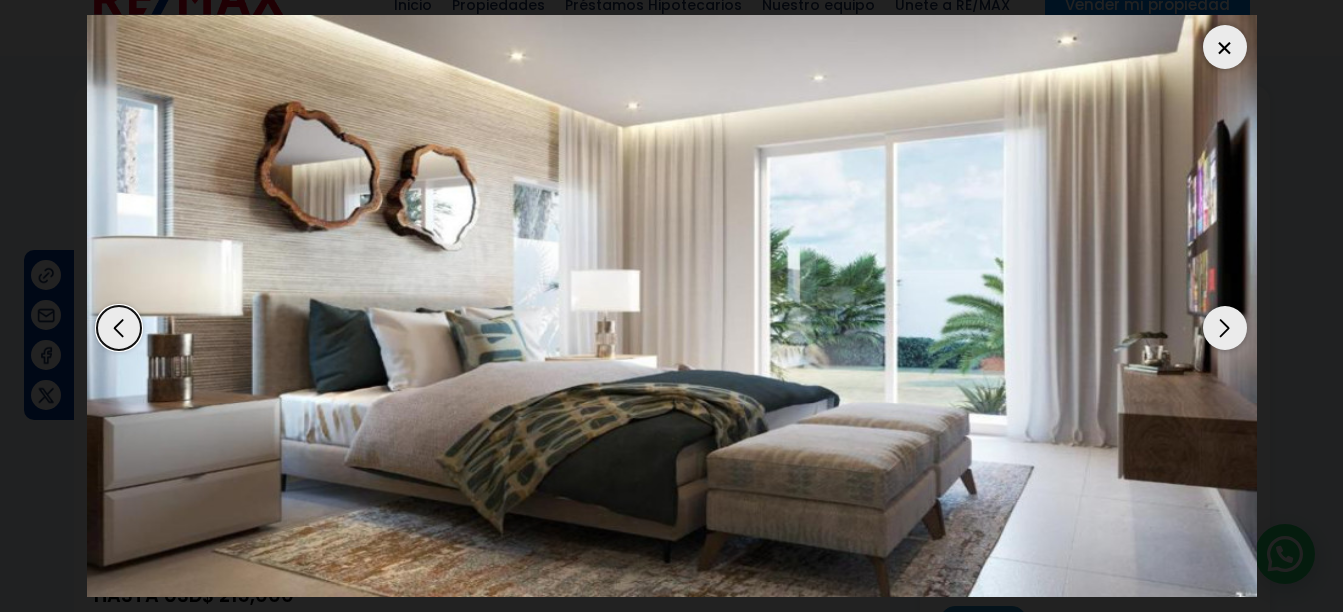 click at bounding box center (1225, 328) 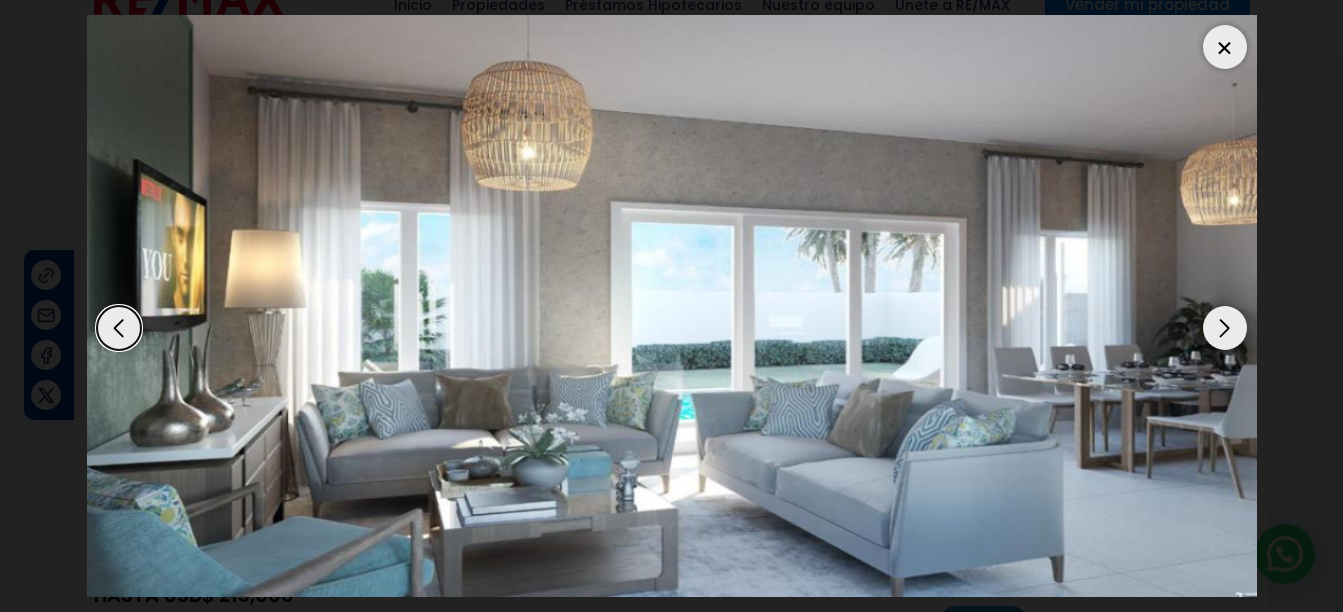 click at bounding box center (1225, 328) 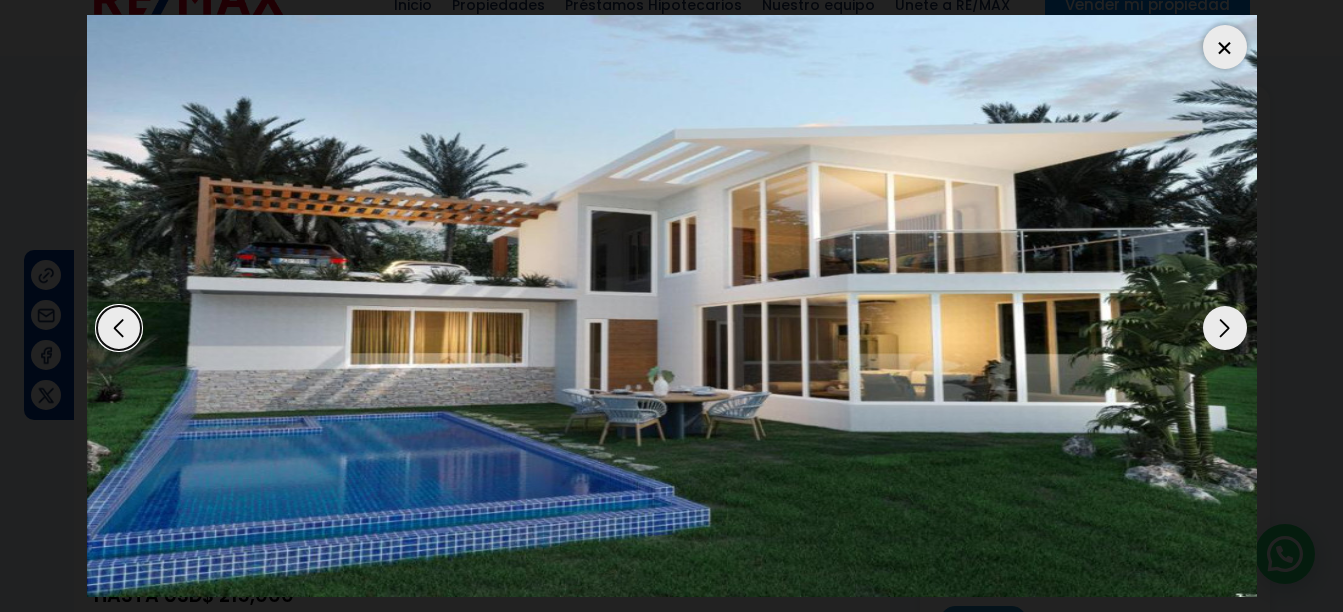 click at bounding box center (1225, 47) 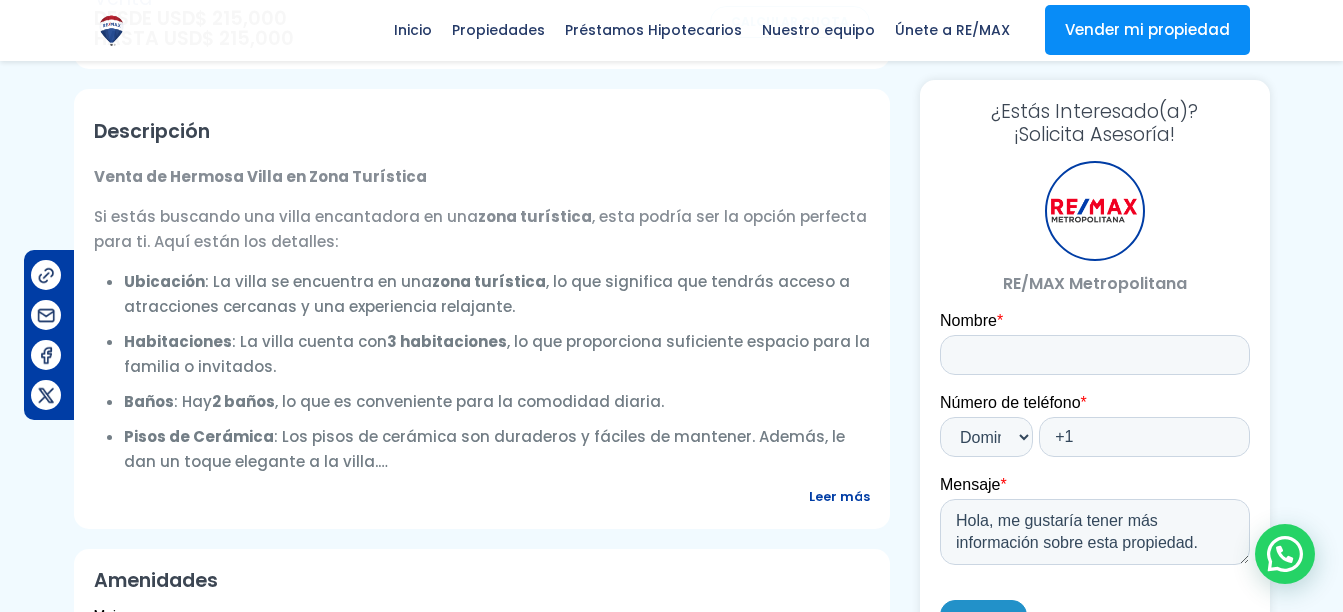 scroll, scrollTop: 603, scrollLeft: 0, axis: vertical 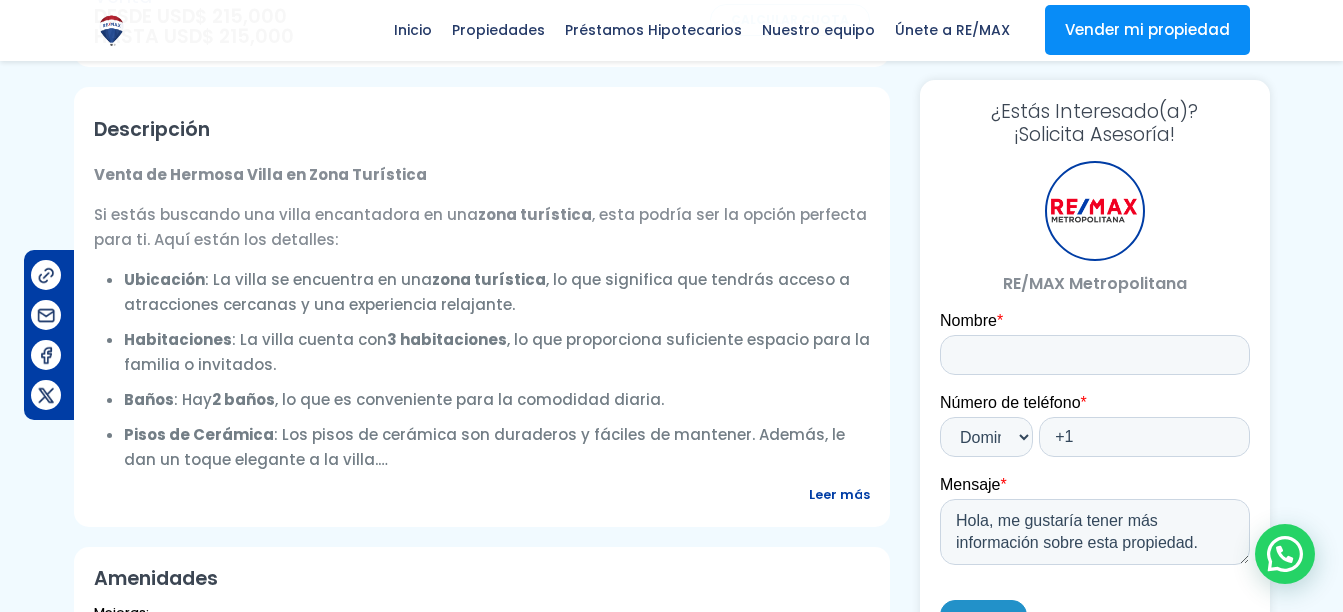 click on "Leer más" at bounding box center [839, 494] 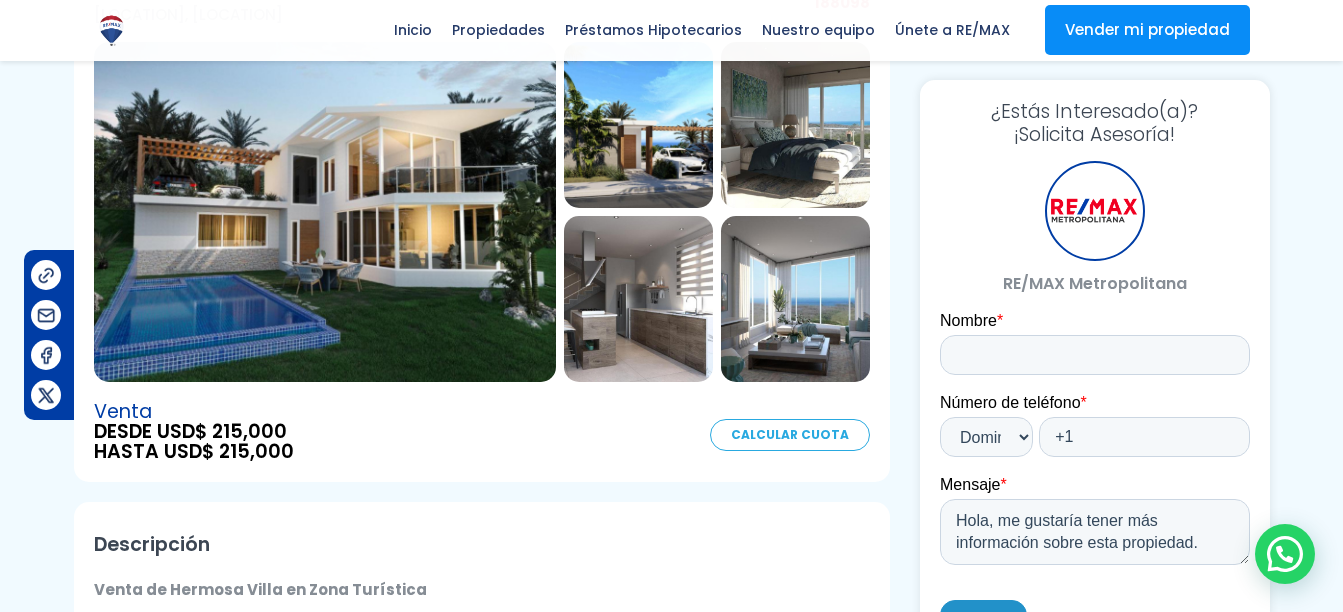 scroll, scrollTop: 171, scrollLeft: 0, axis: vertical 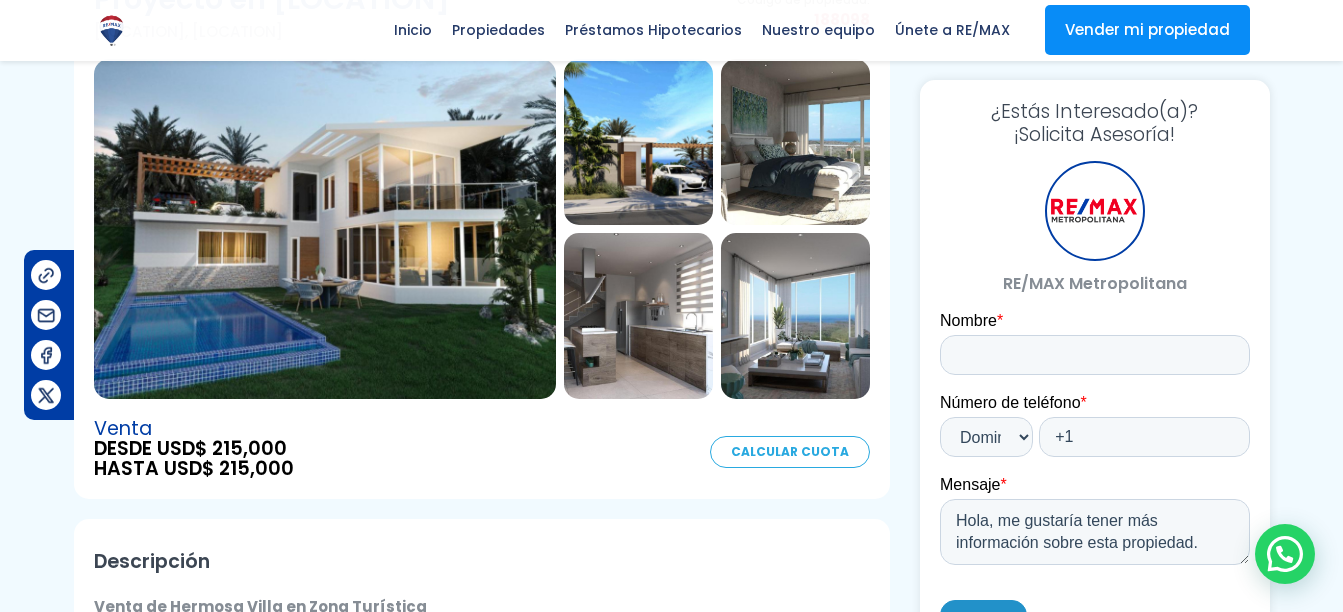 click at bounding box center (325, 229) 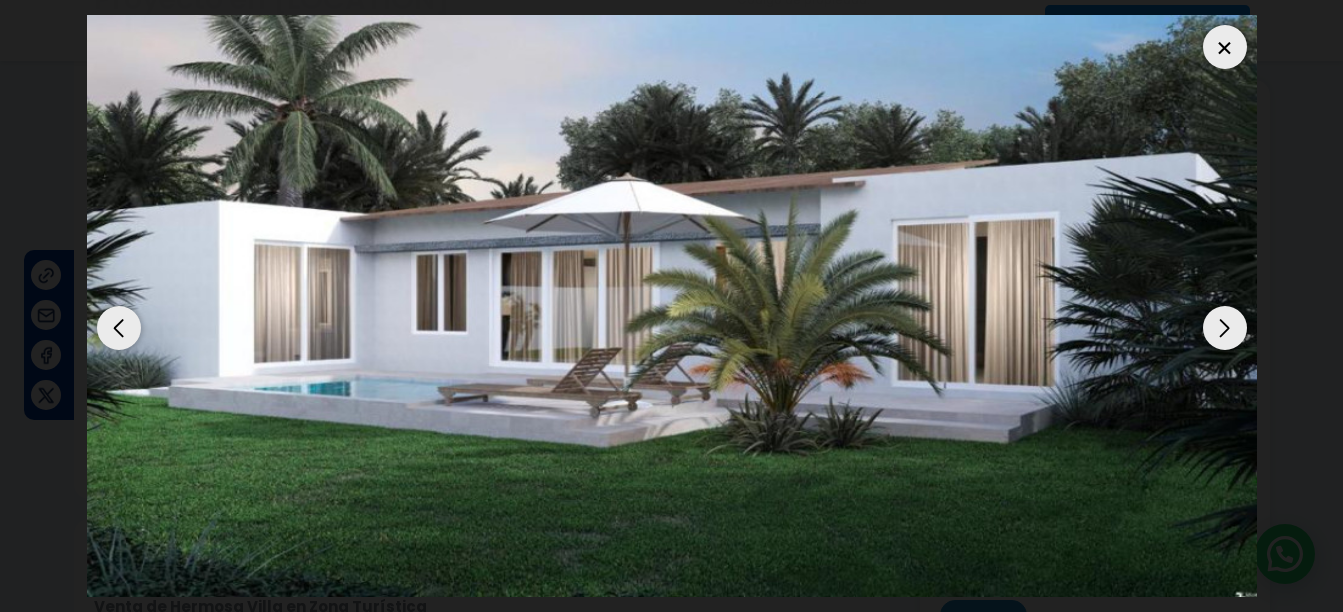 click at bounding box center (1225, 47) 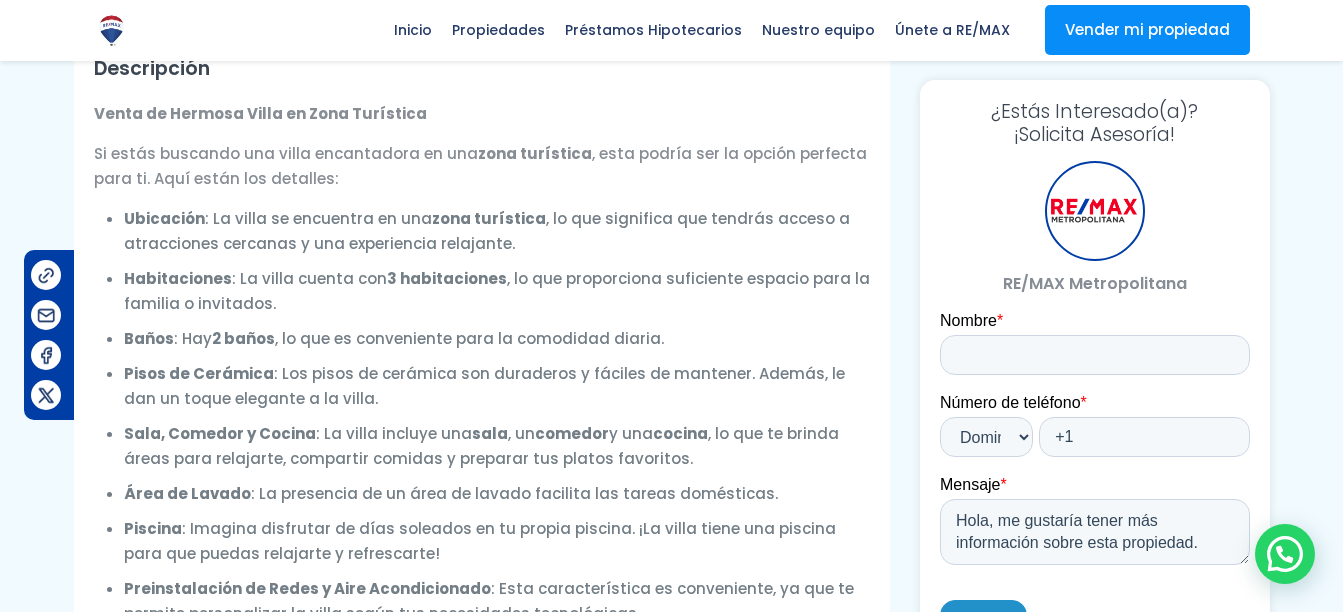 scroll, scrollTop: 665, scrollLeft: 0, axis: vertical 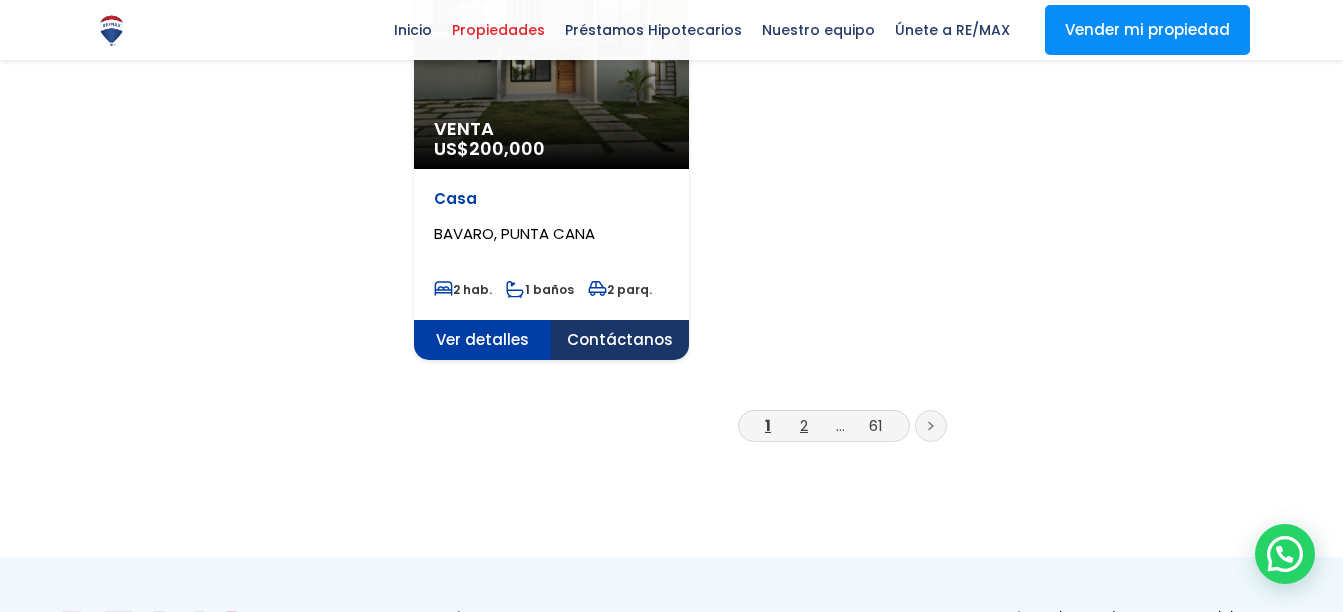 click on "2" at bounding box center [804, 425] 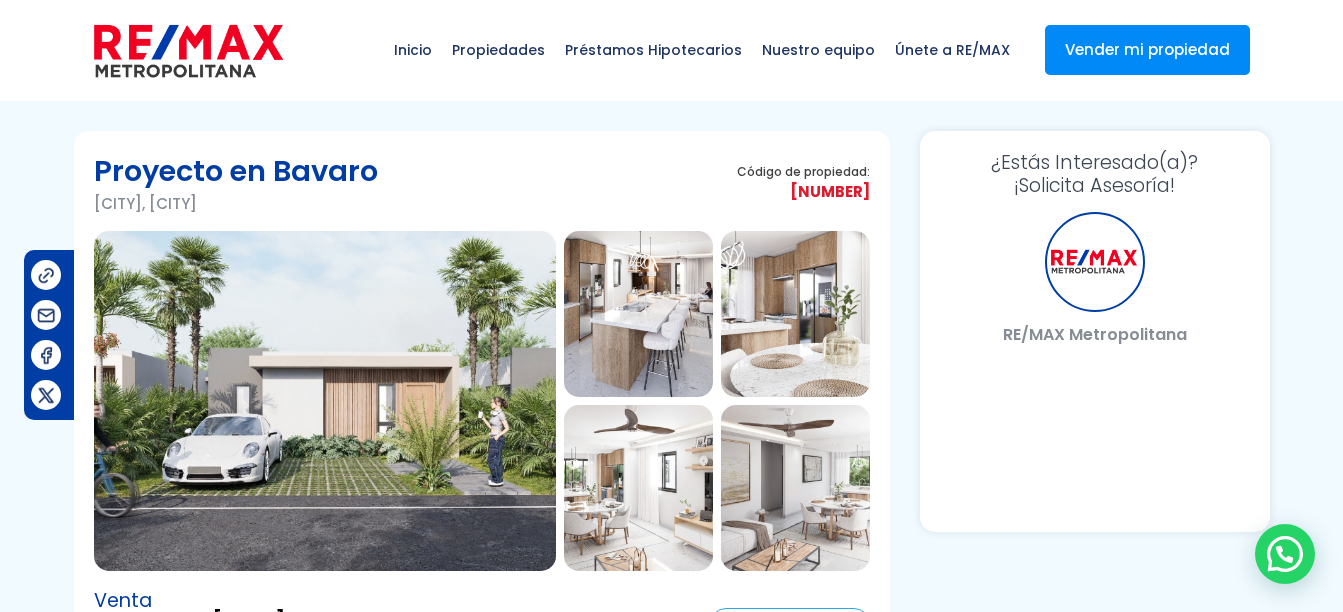 scroll, scrollTop: 0, scrollLeft: 0, axis: both 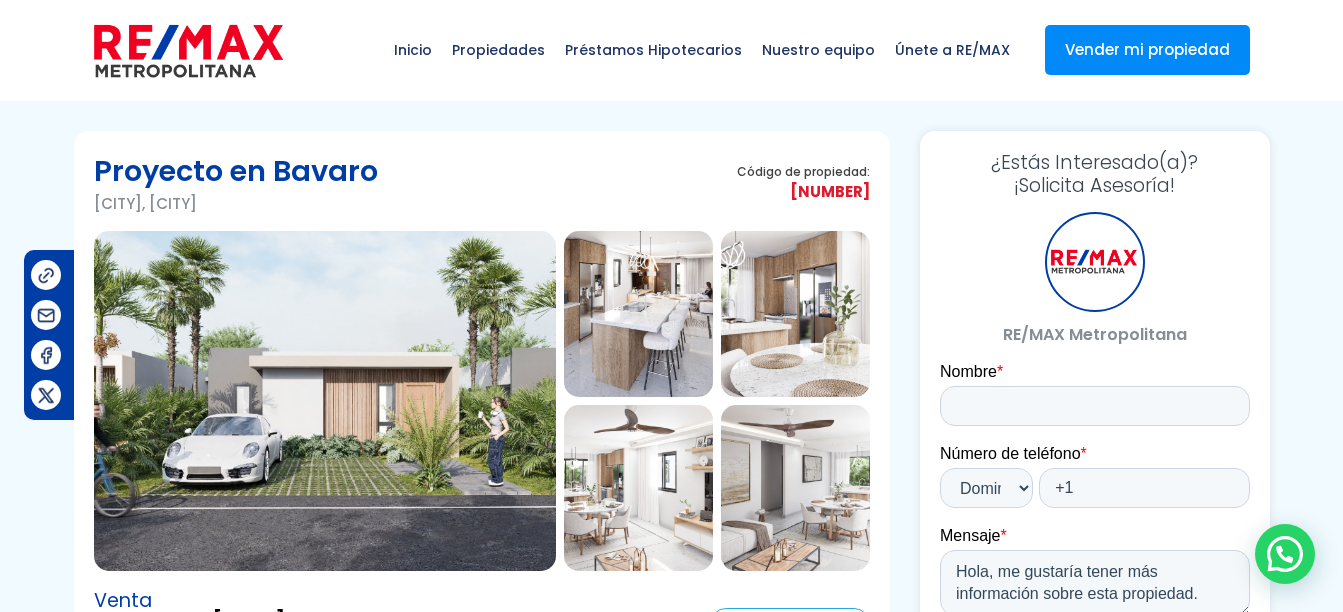 click at bounding box center (325, 401) 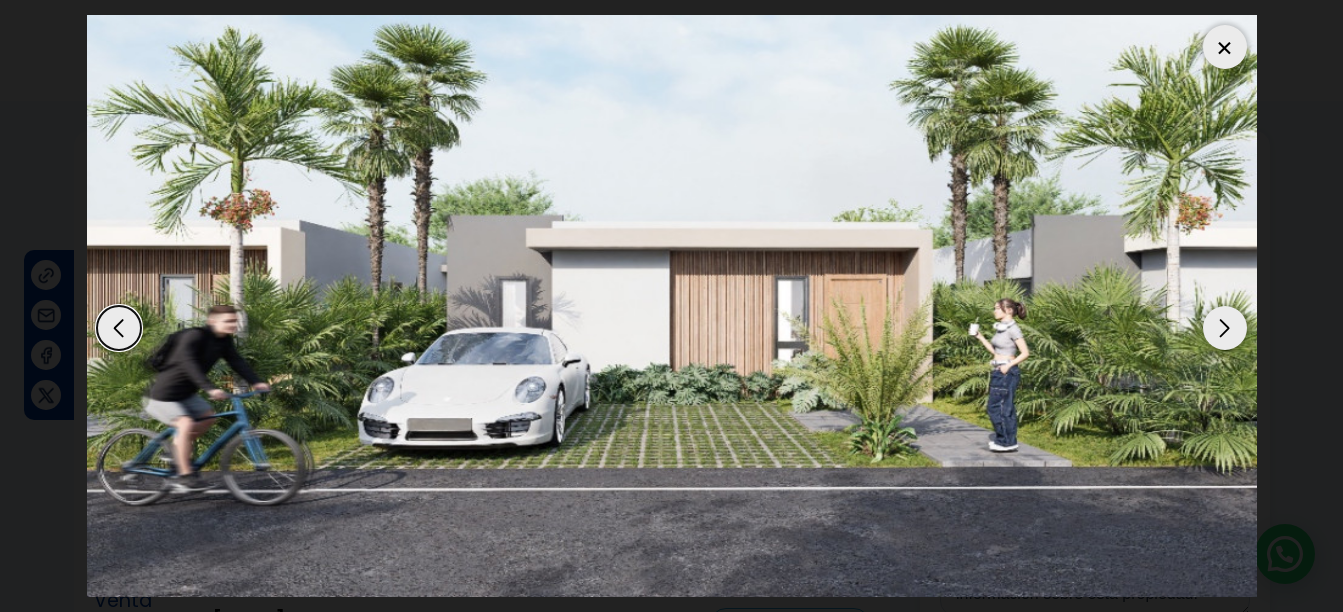 click at bounding box center [1225, 328] 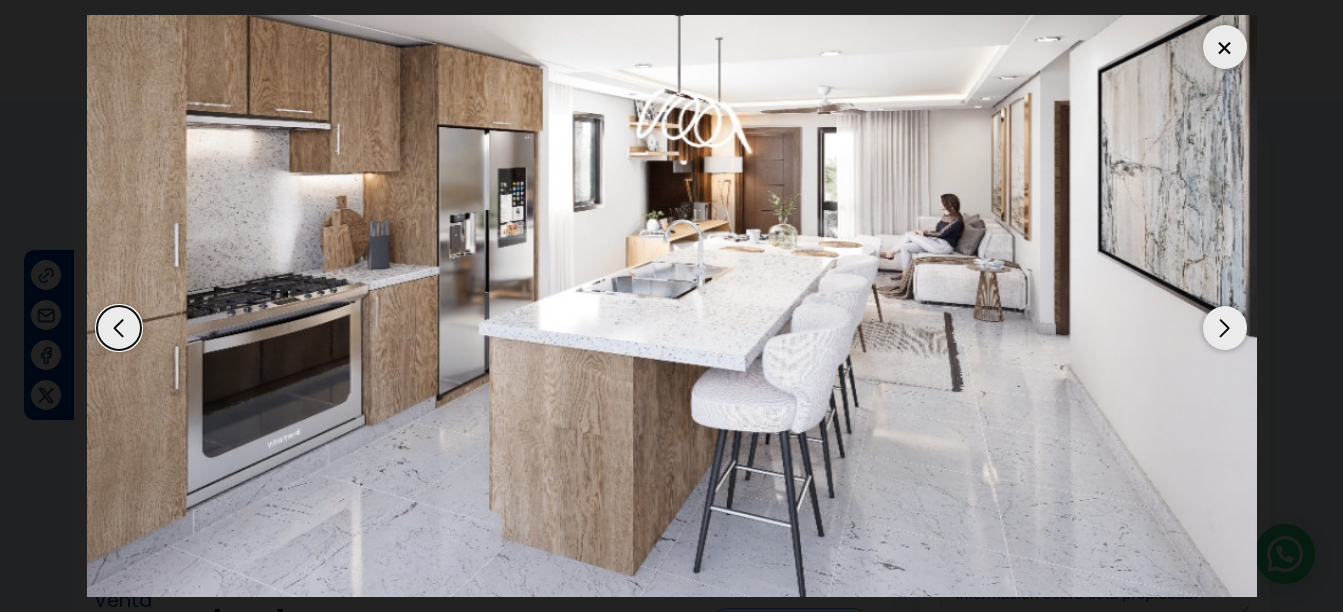 click at bounding box center (1225, 328) 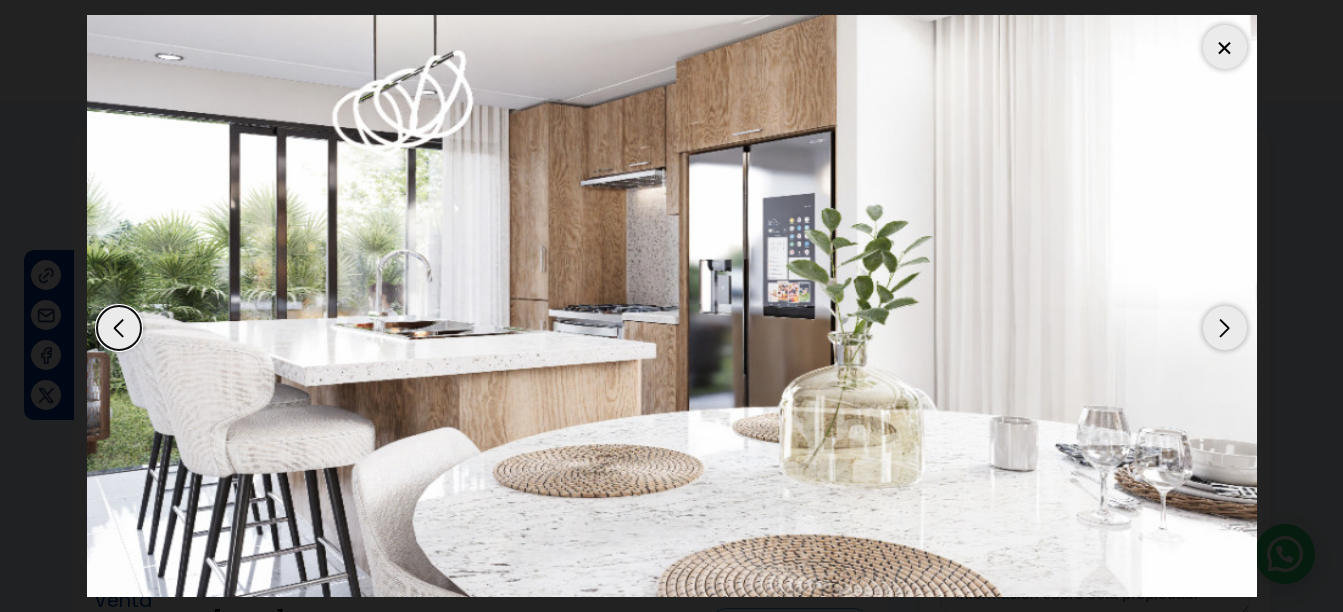 click at bounding box center (1225, 328) 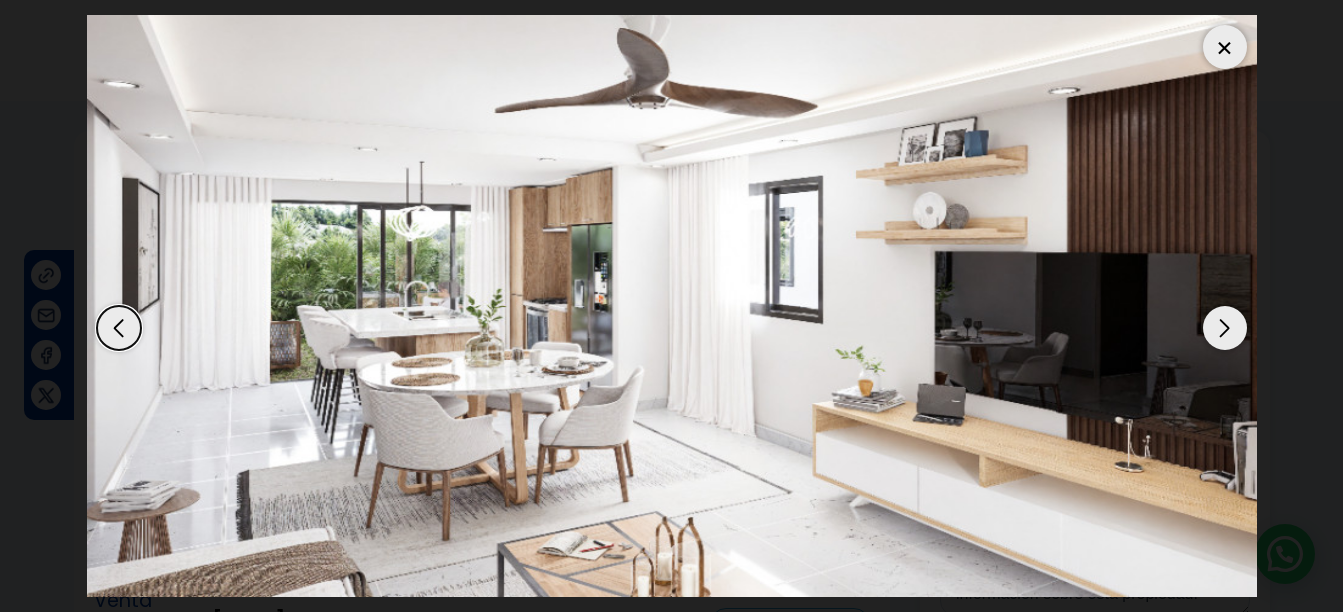 click at bounding box center [1225, 328] 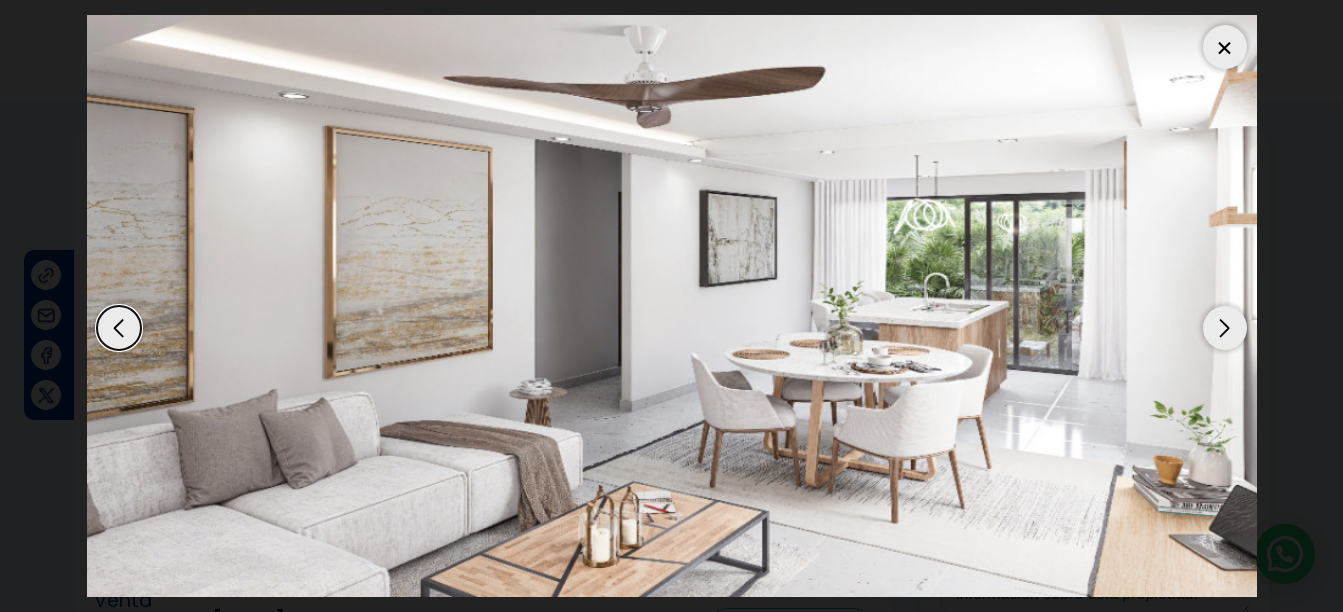 click at bounding box center (1225, 328) 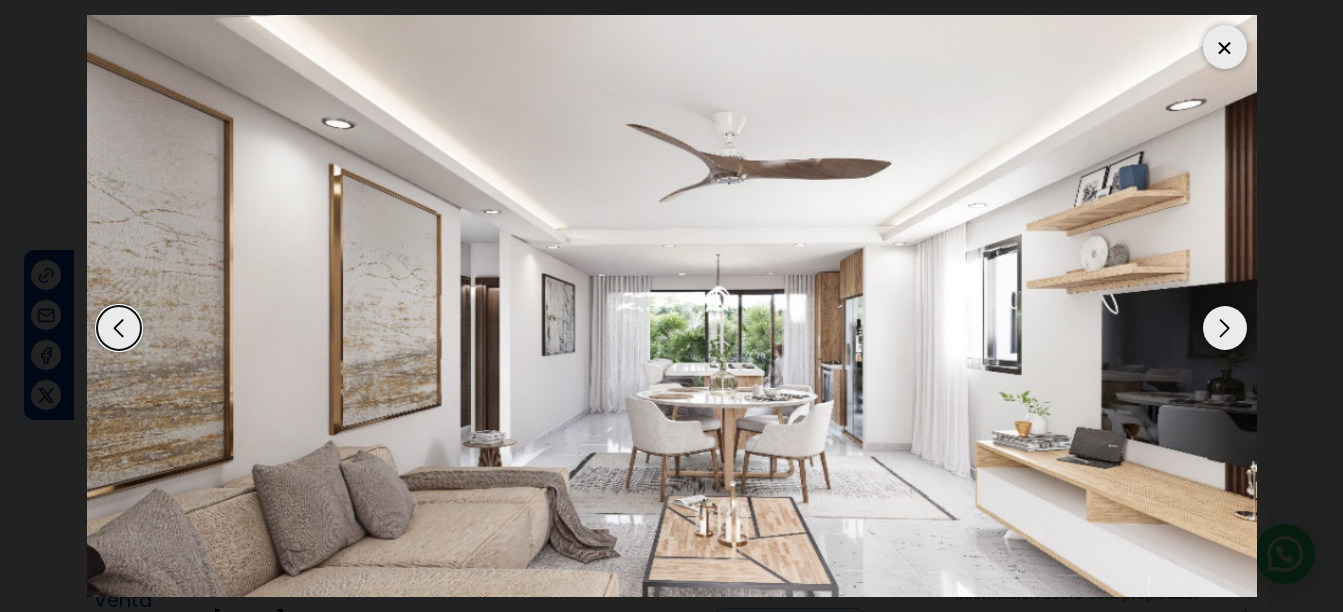click at bounding box center (1225, 328) 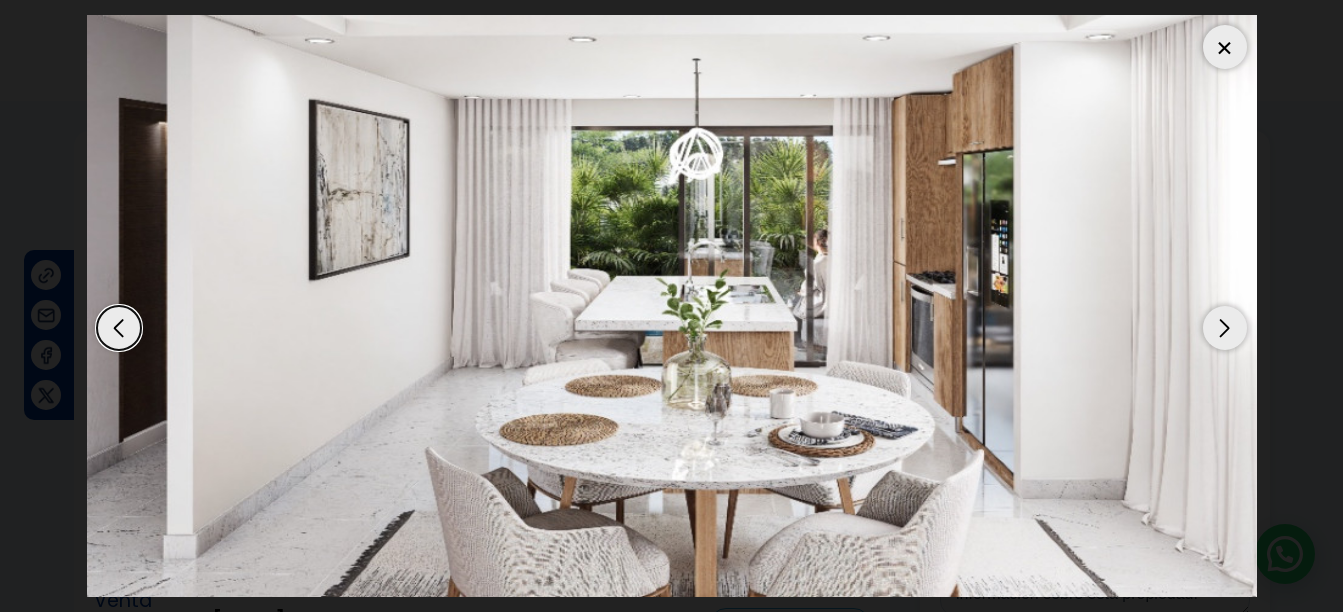 click at bounding box center (1225, 328) 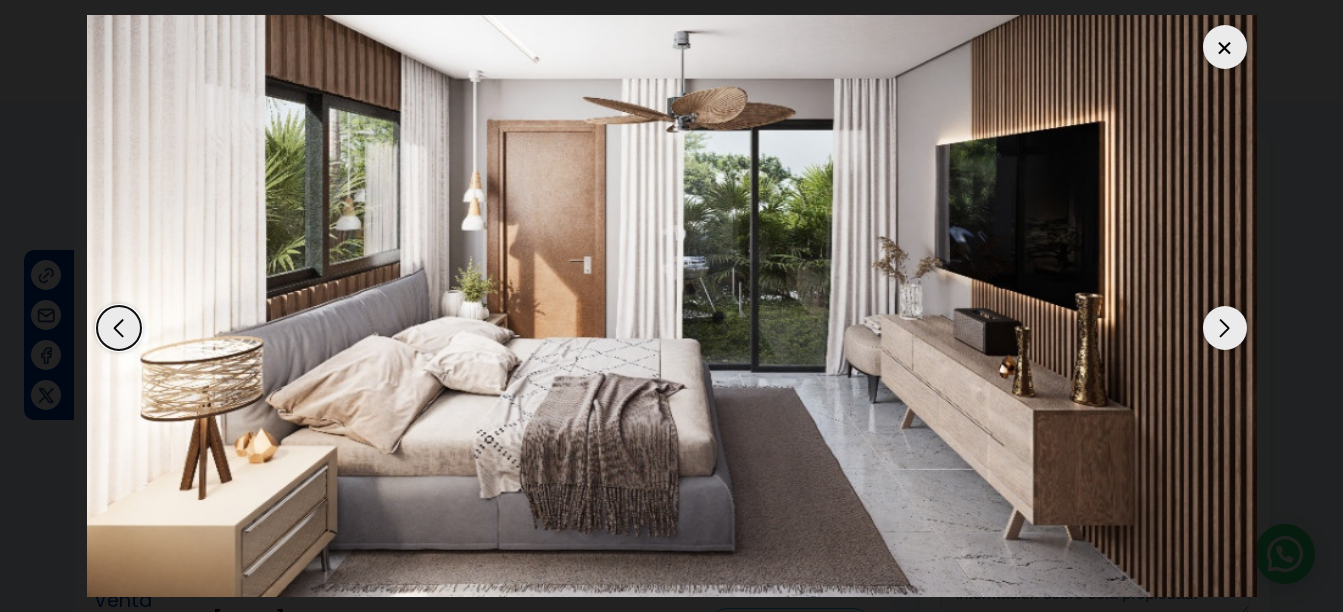 click at bounding box center [1225, 328] 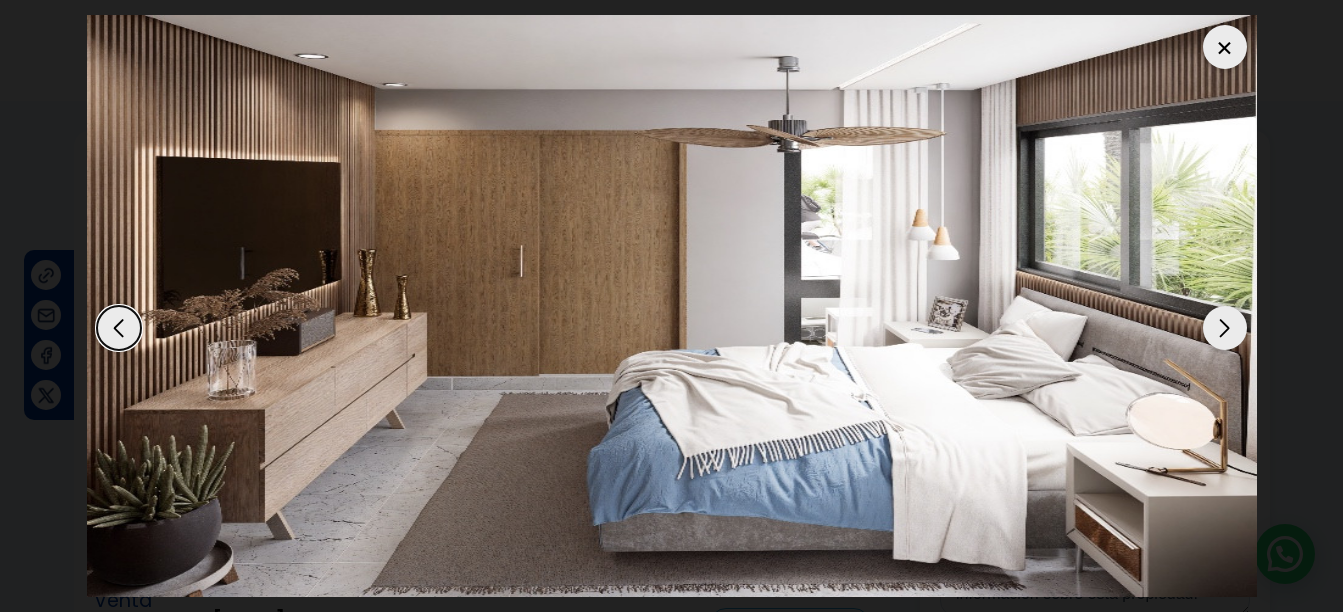 click at bounding box center [1225, 328] 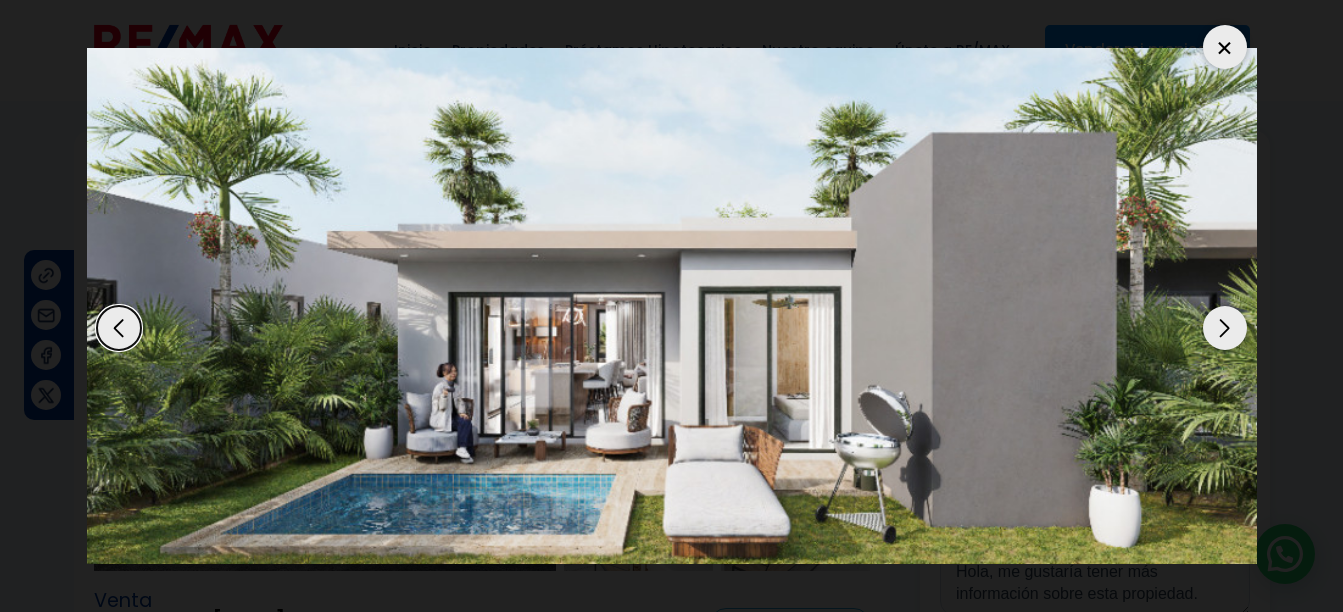 click at bounding box center [1225, 328] 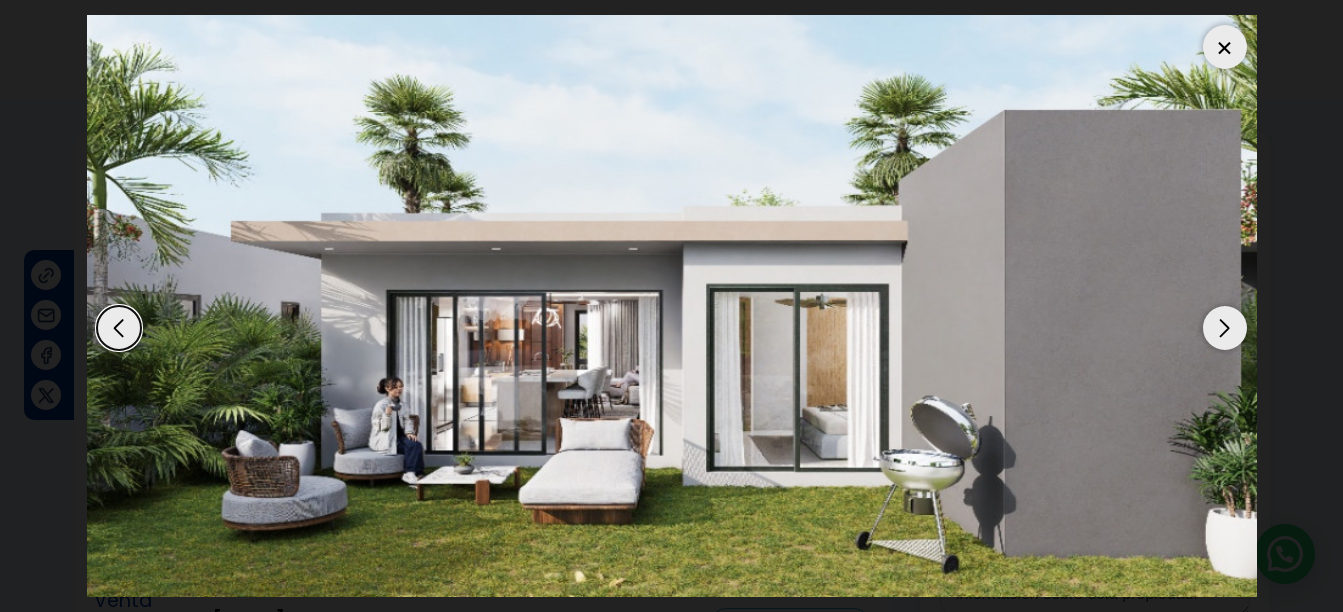 click at bounding box center [1225, 328] 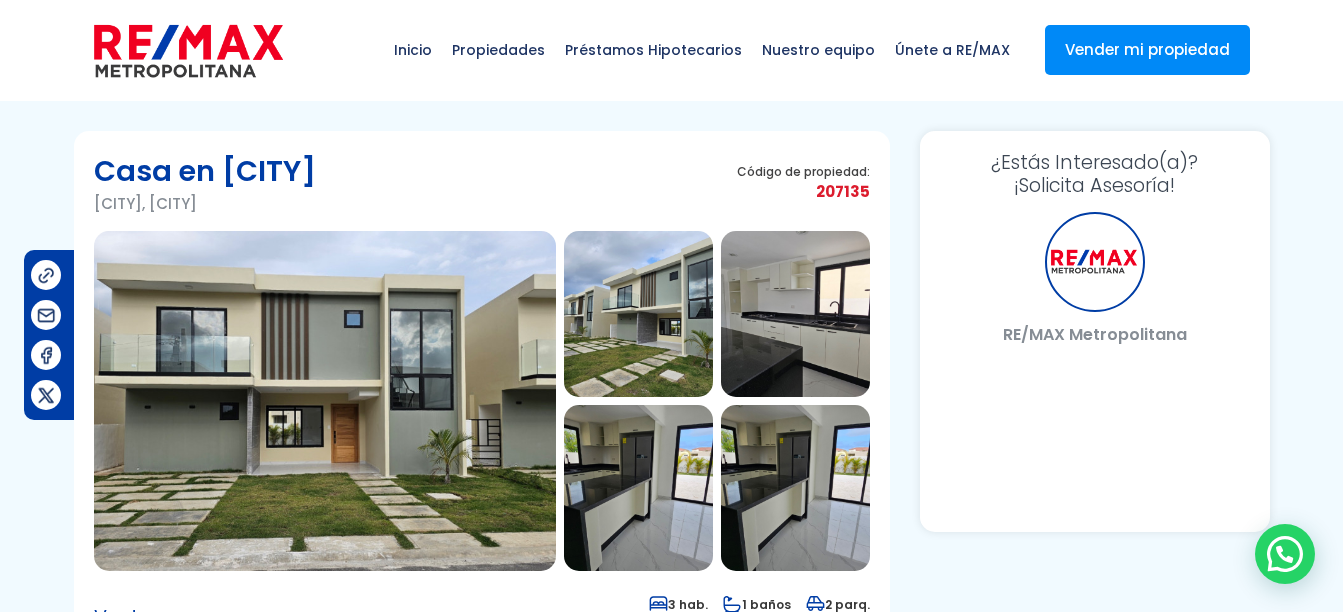 scroll, scrollTop: 0, scrollLeft: 0, axis: both 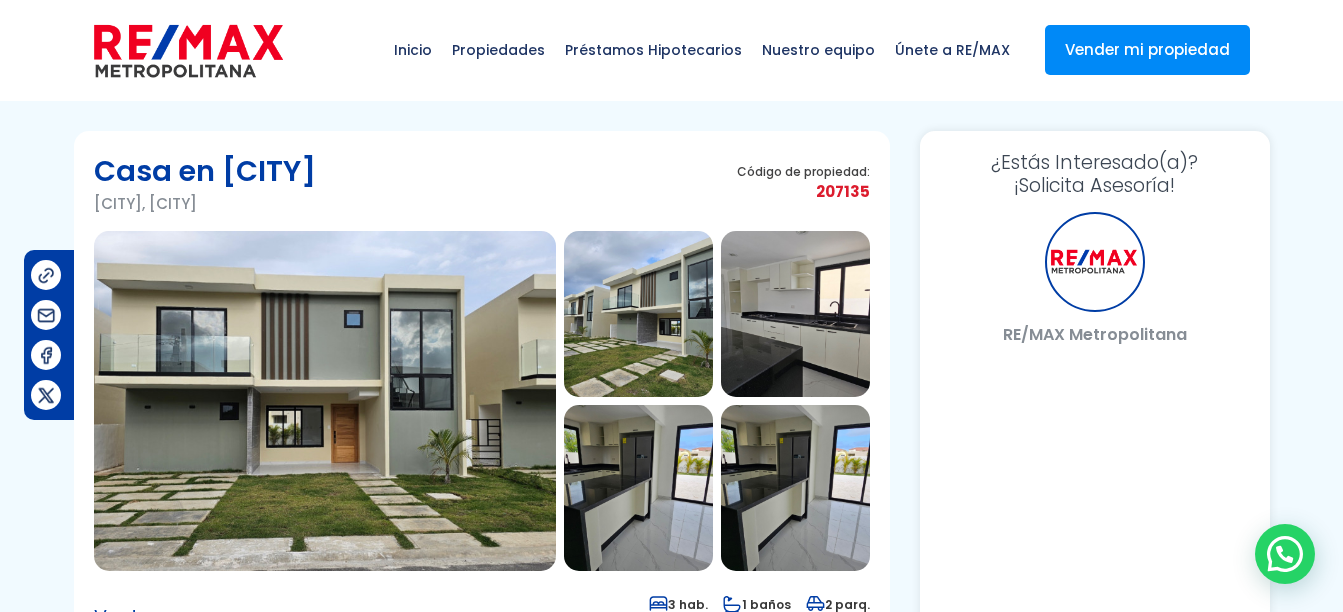 select on "DO" 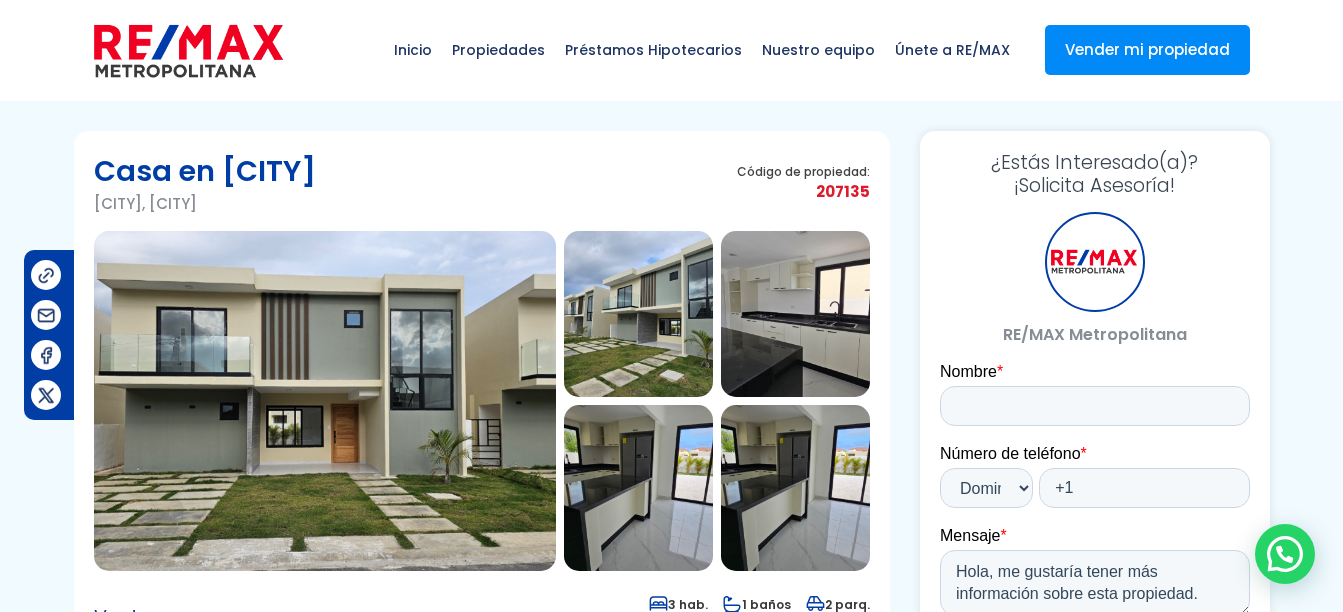 scroll, scrollTop: 0, scrollLeft: 0, axis: both 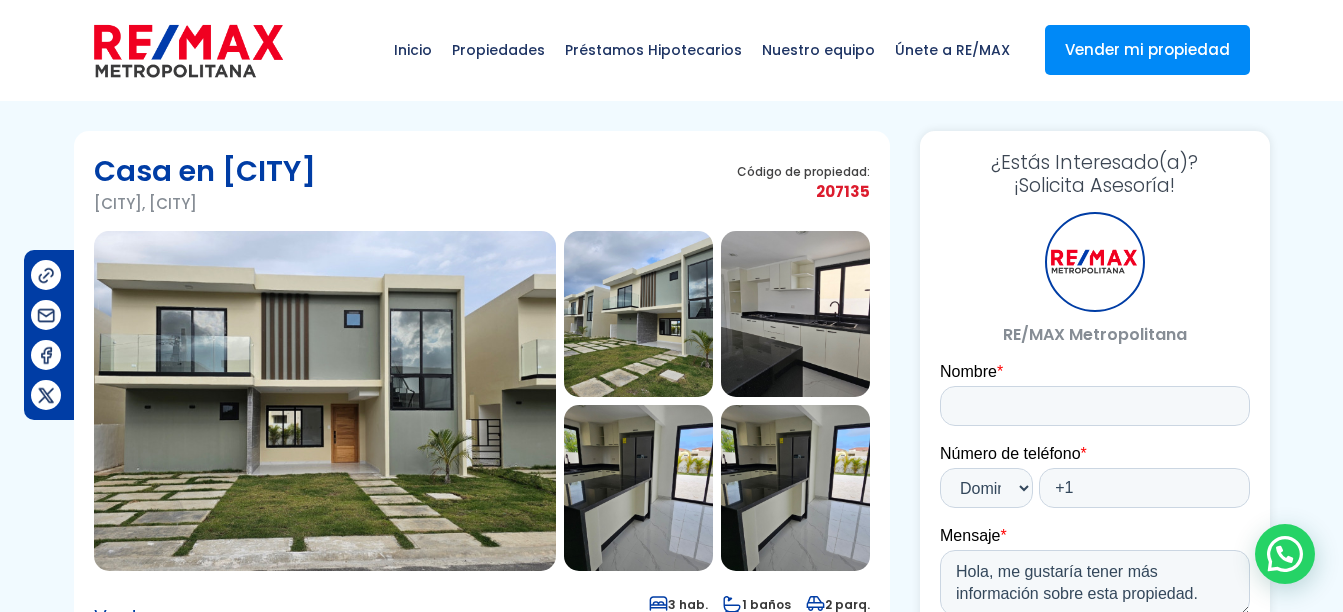 click at bounding box center (325, 401) 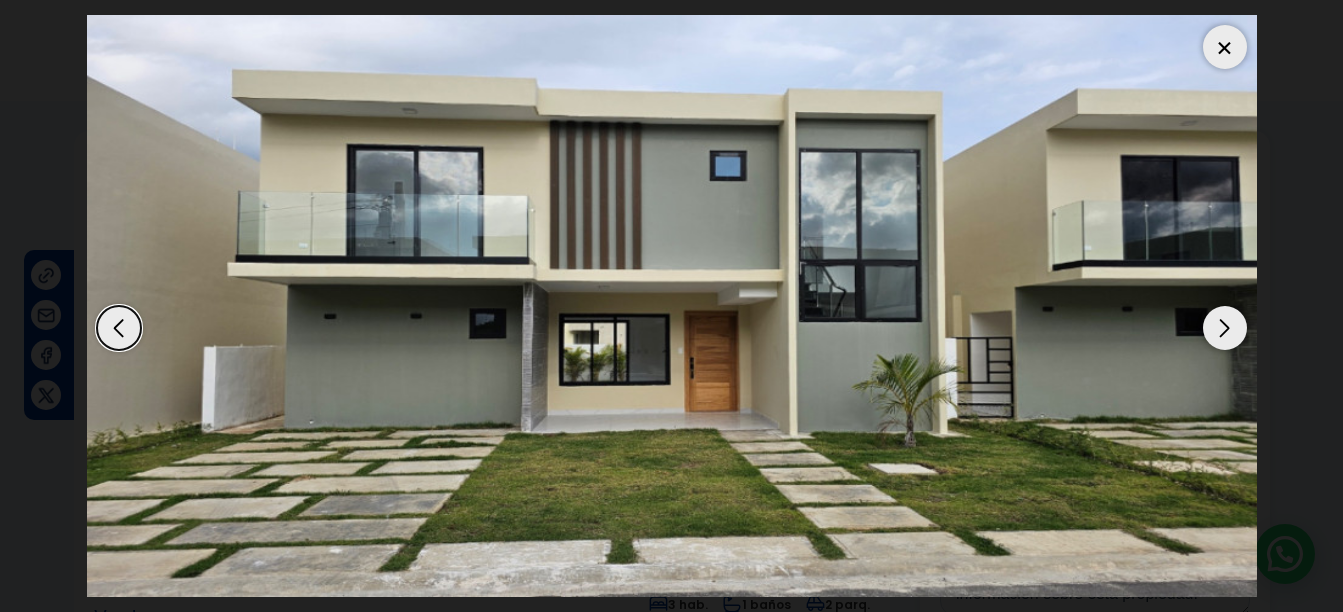 click at bounding box center (1225, 328) 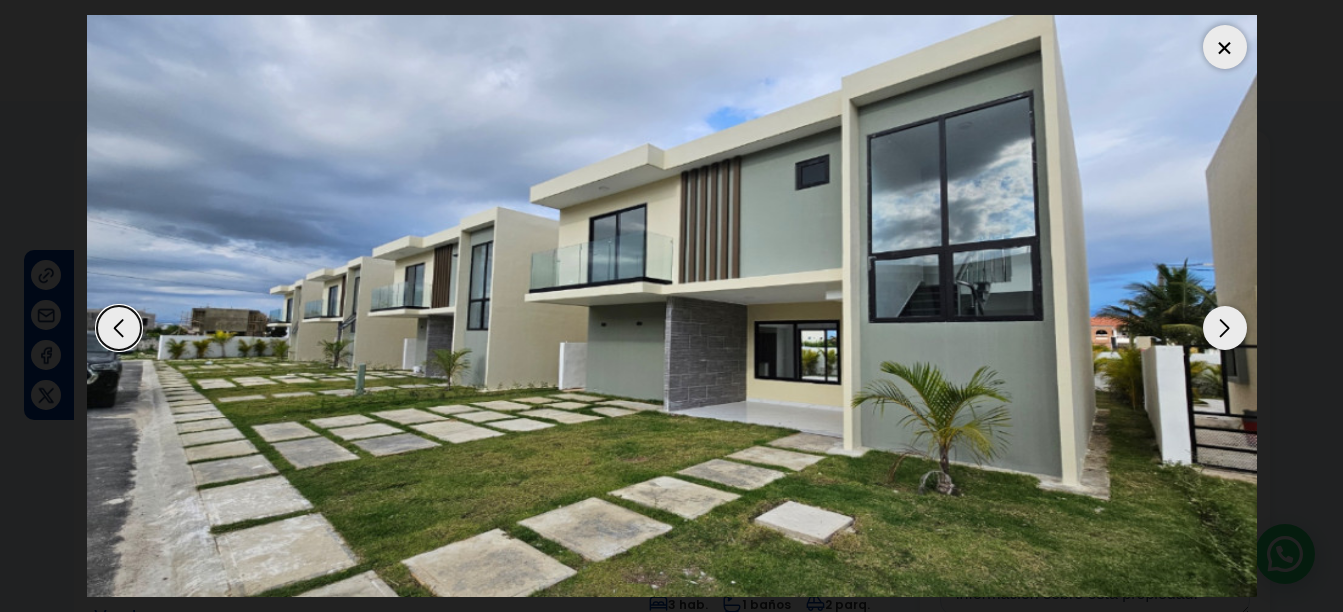 click at bounding box center (1225, 328) 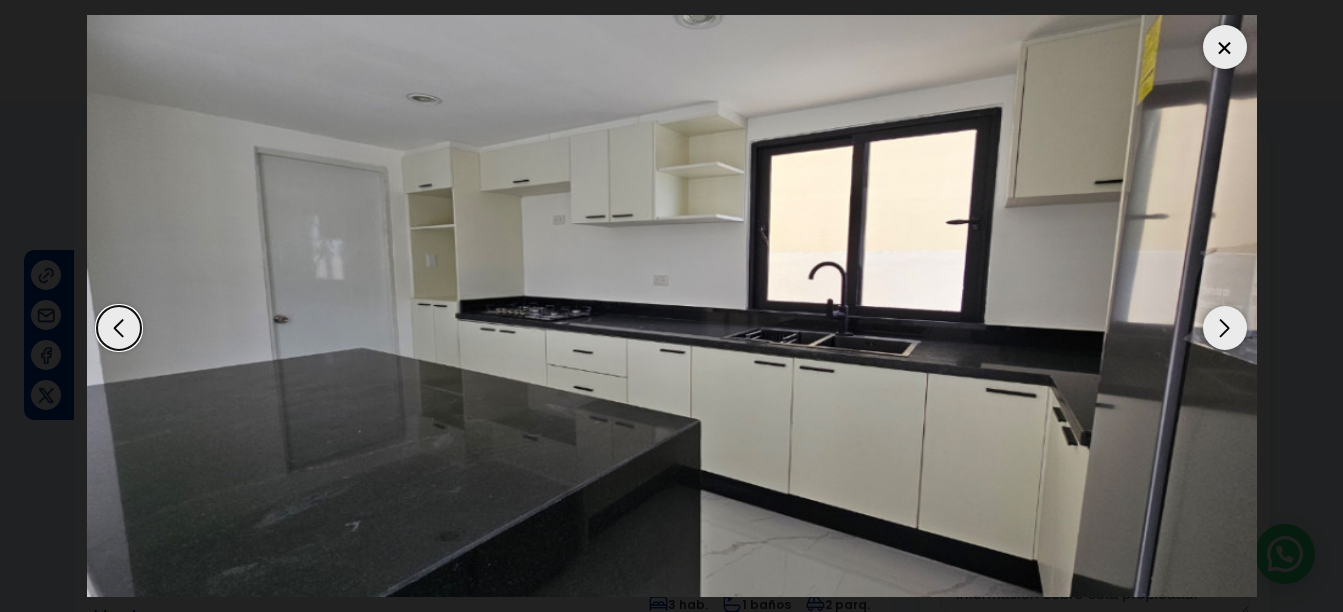 click at bounding box center [1225, 328] 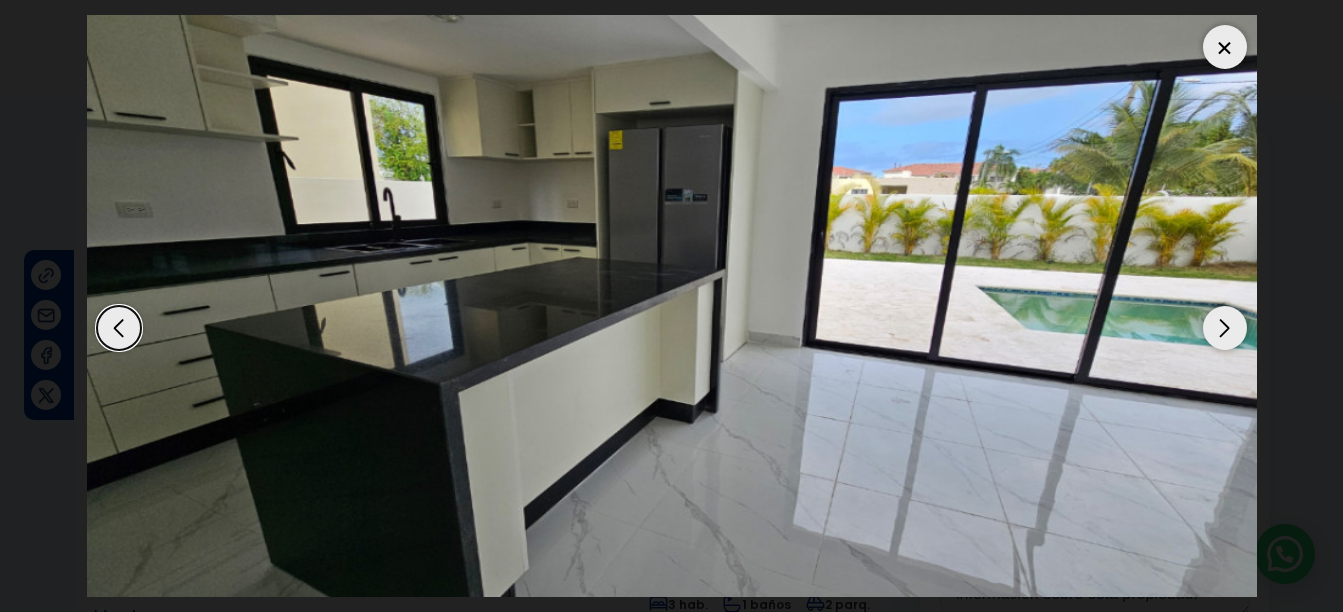 click at bounding box center (1225, 328) 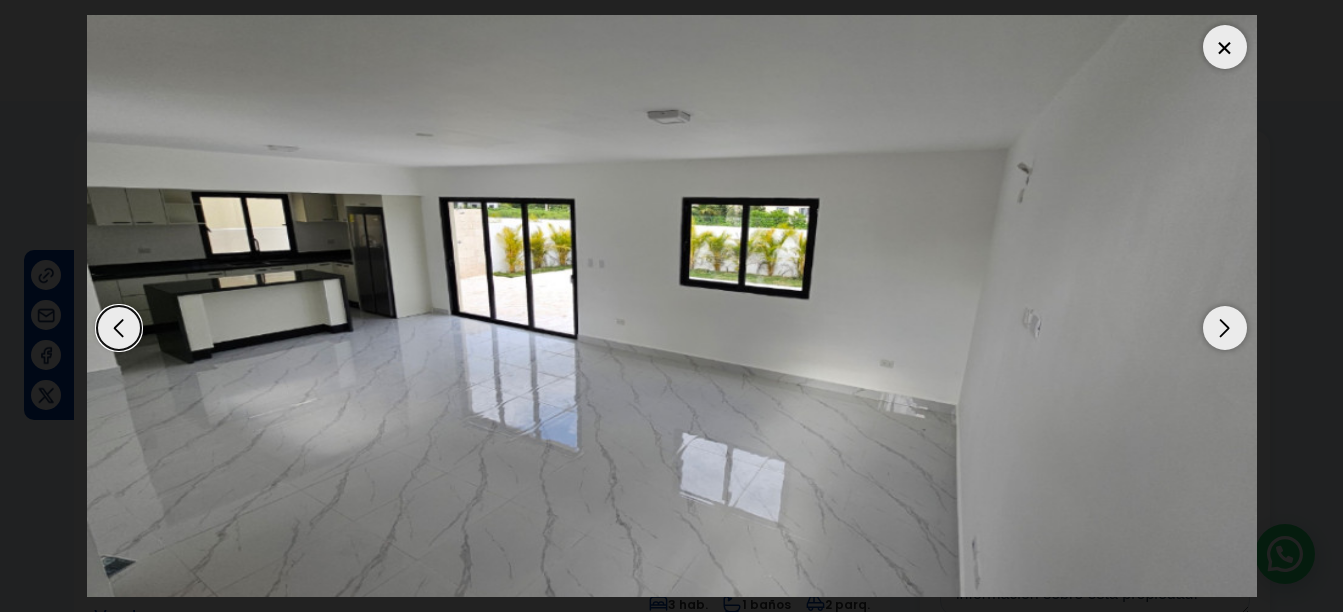click at bounding box center [1225, 328] 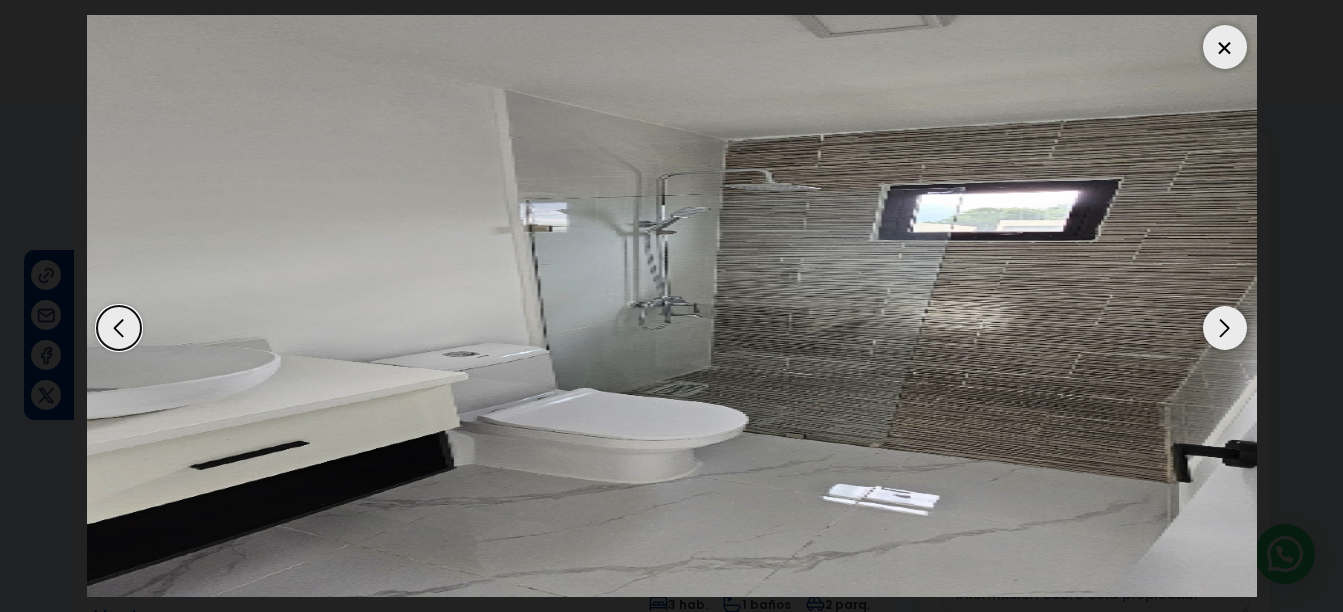 click at bounding box center (1225, 328) 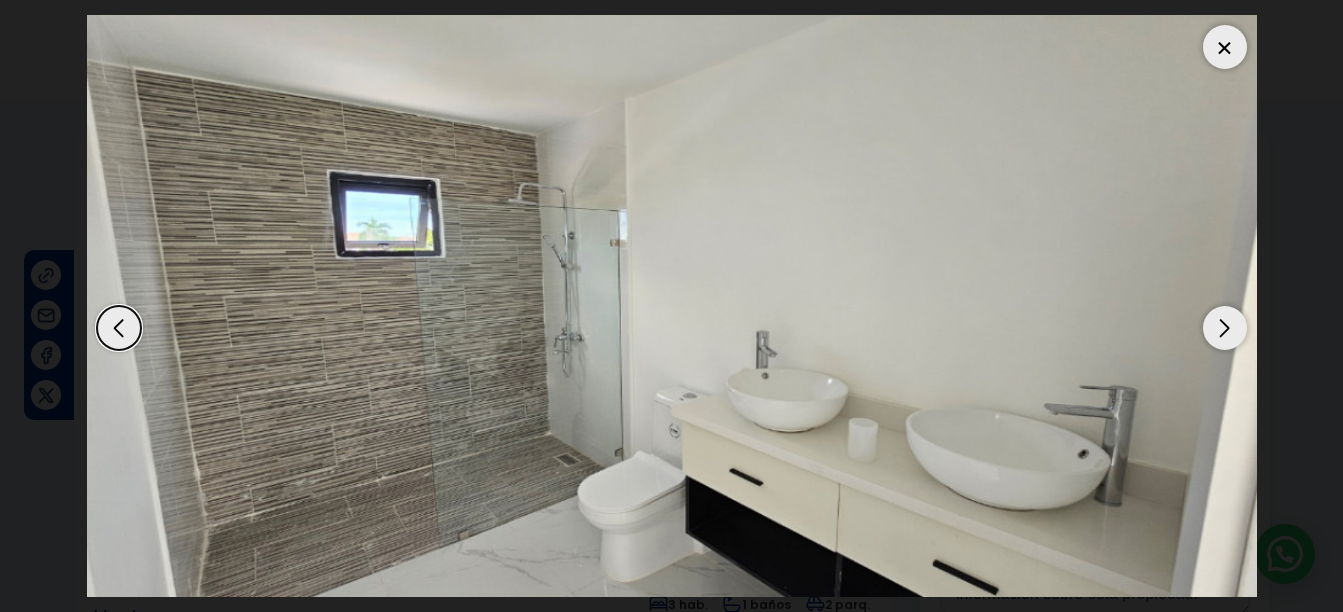 click at bounding box center [1225, 328] 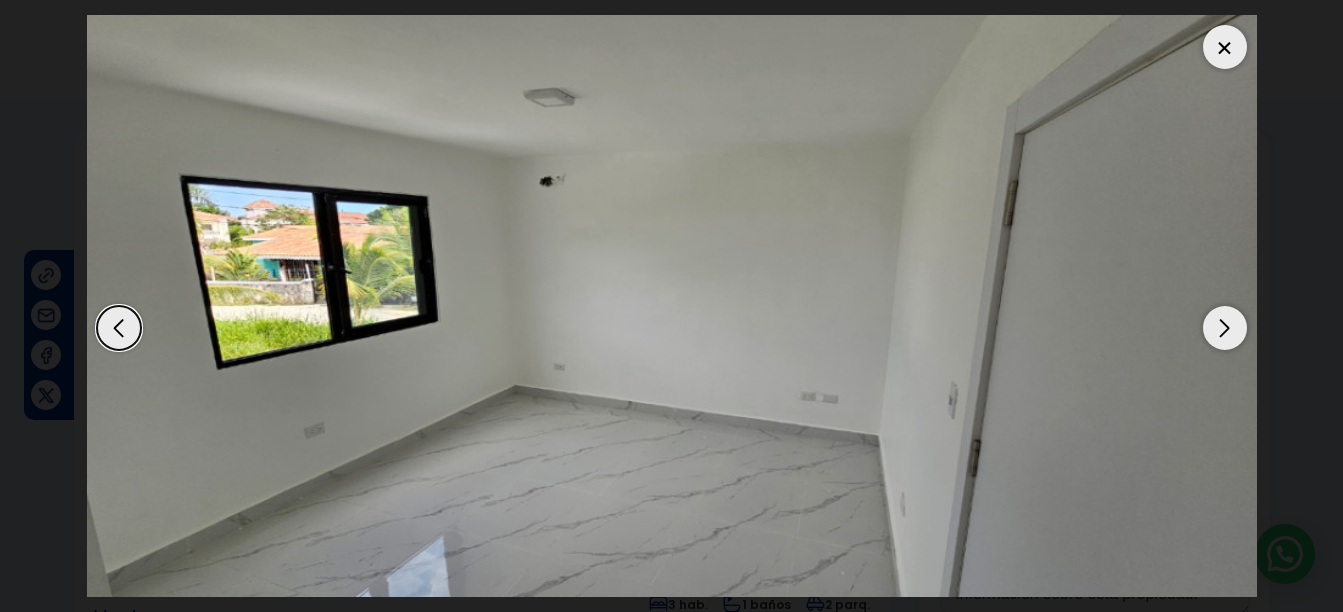 click at bounding box center [1225, 328] 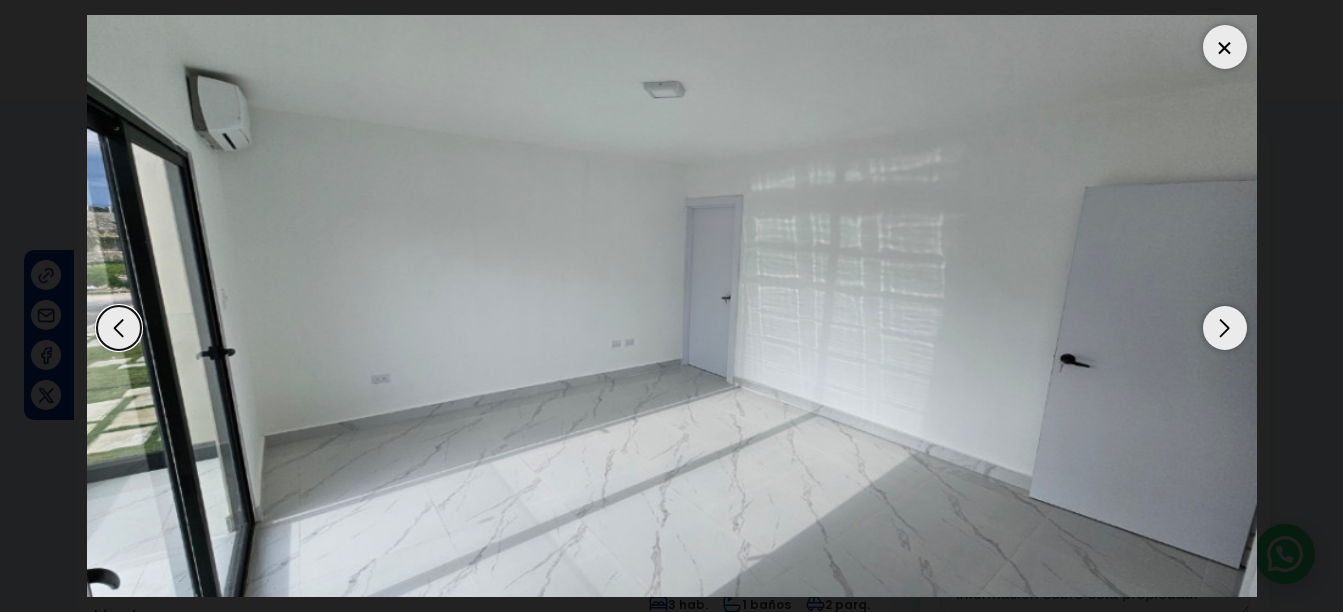 click at bounding box center (1225, 328) 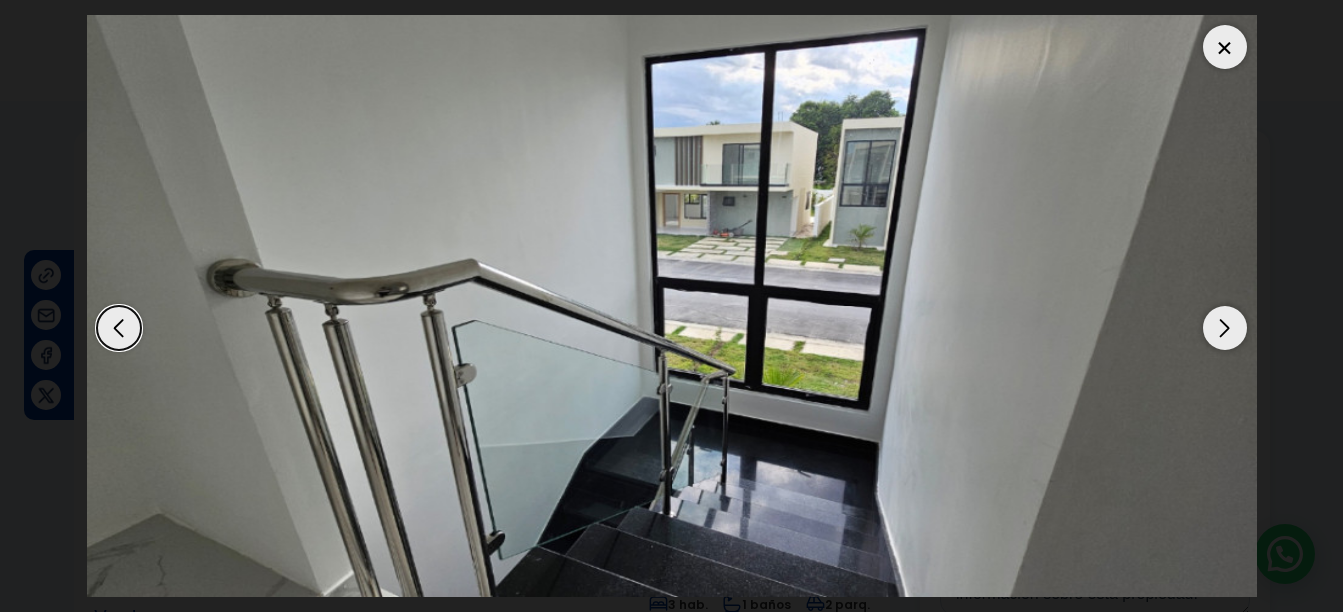 click at bounding box center [1225, 328] 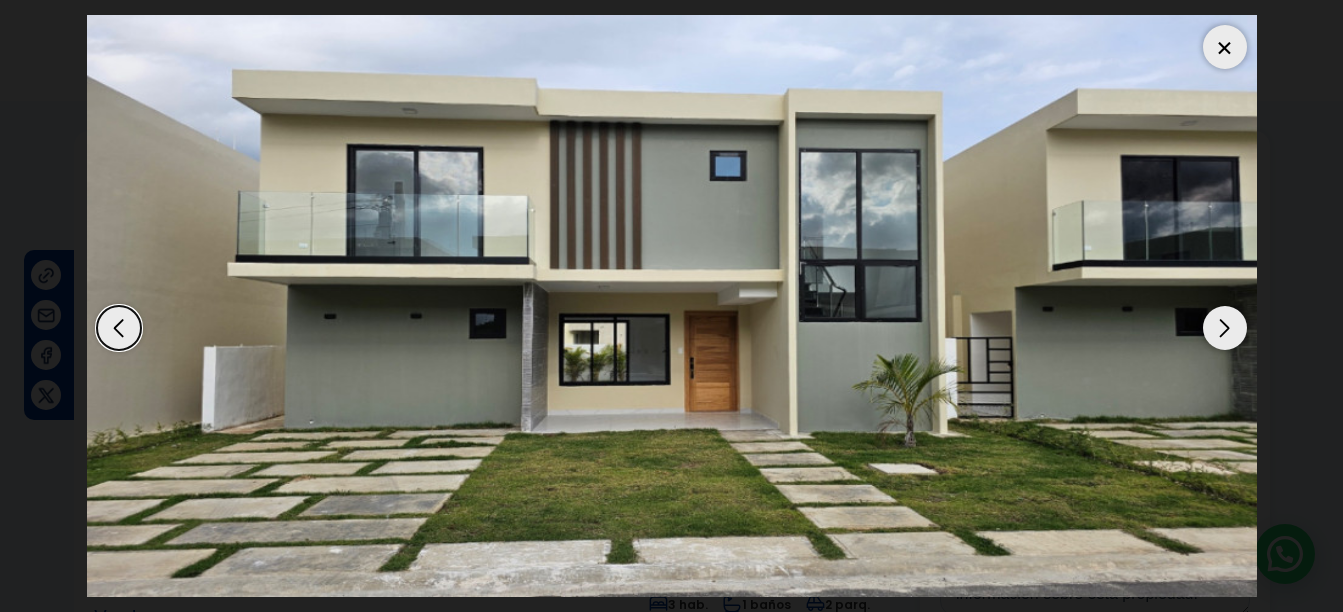 click at bounding box center [1225, 328] 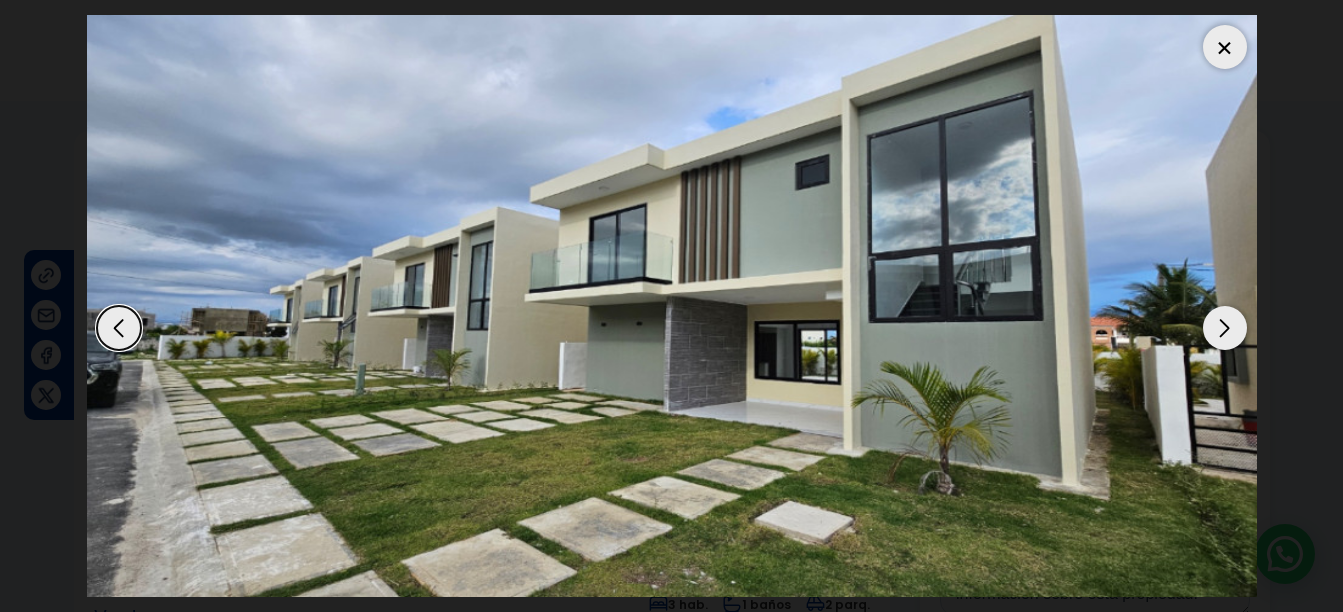 click at bounding box center (1225, 328) 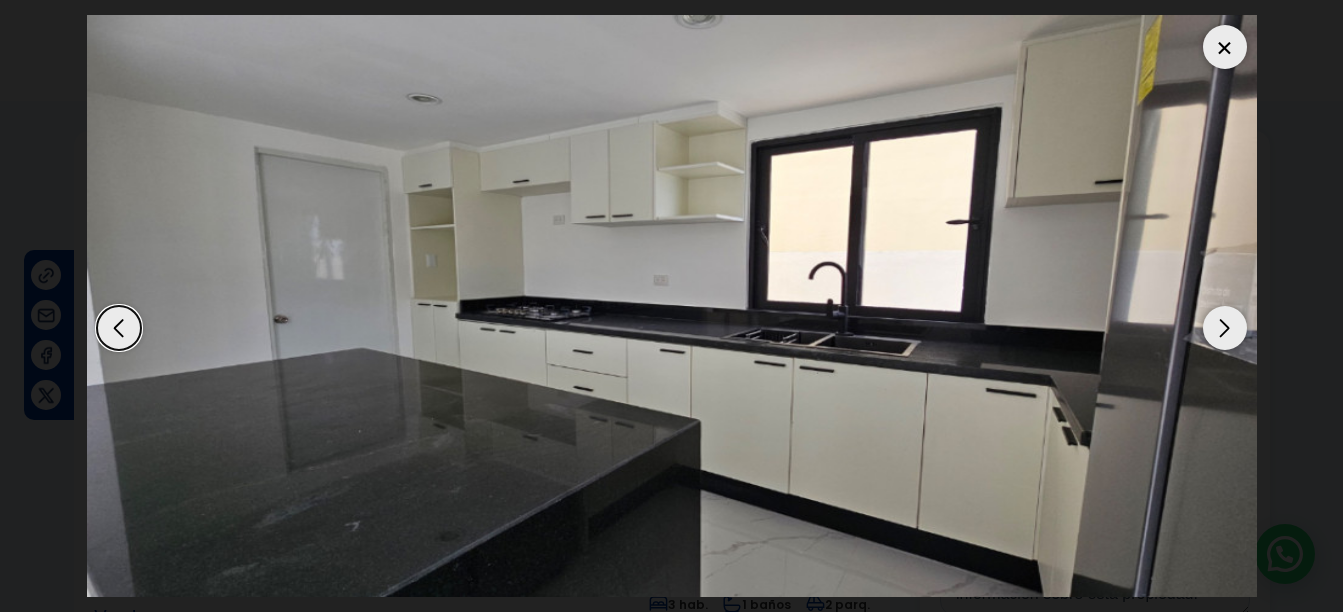 click at bounding box center [1225, 328] 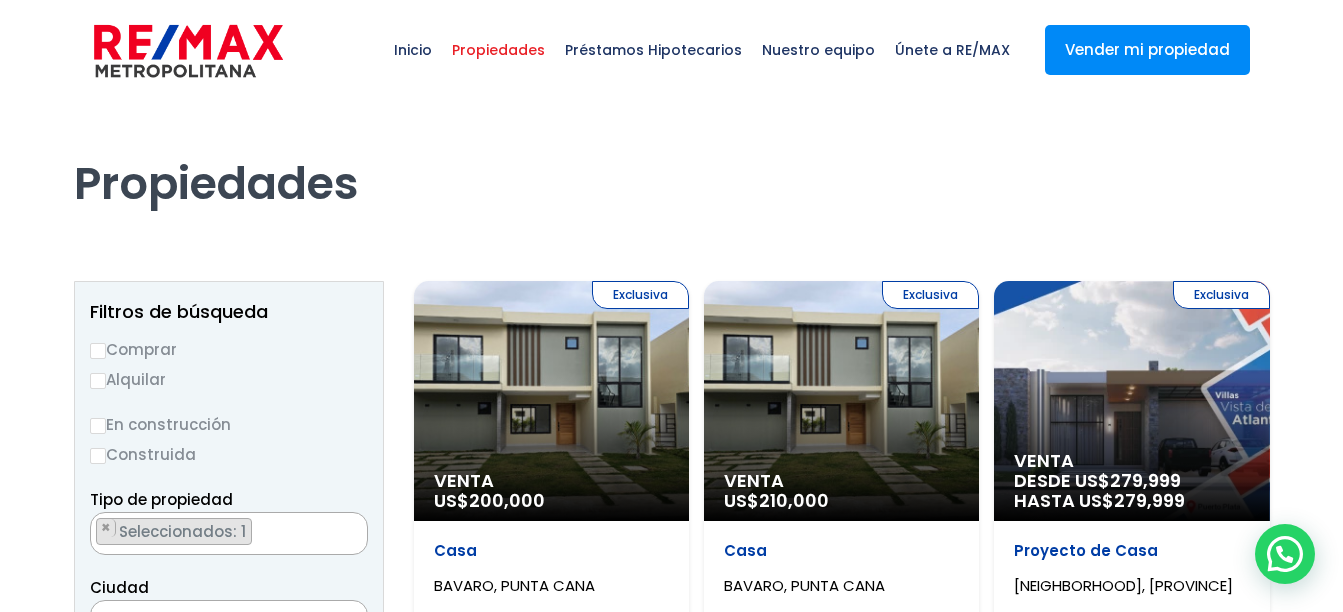 scroll, scrollTop: 0, scrollLeft: 0, axis: both 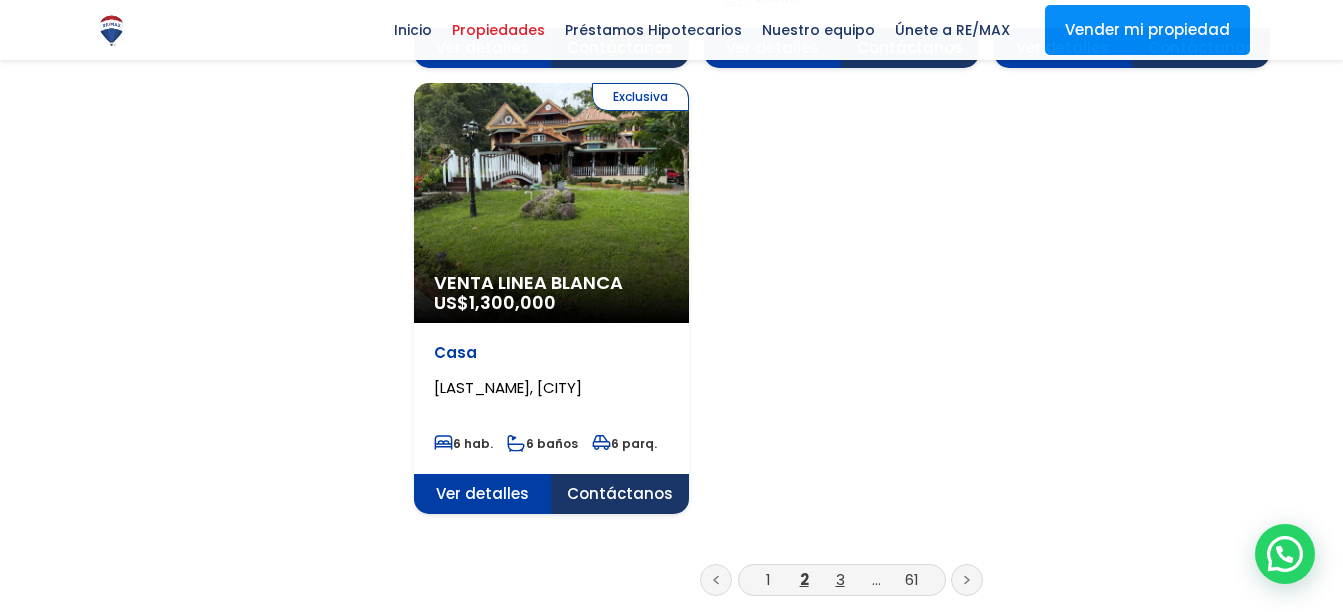 click on "3" at bounding box center [840, 579] 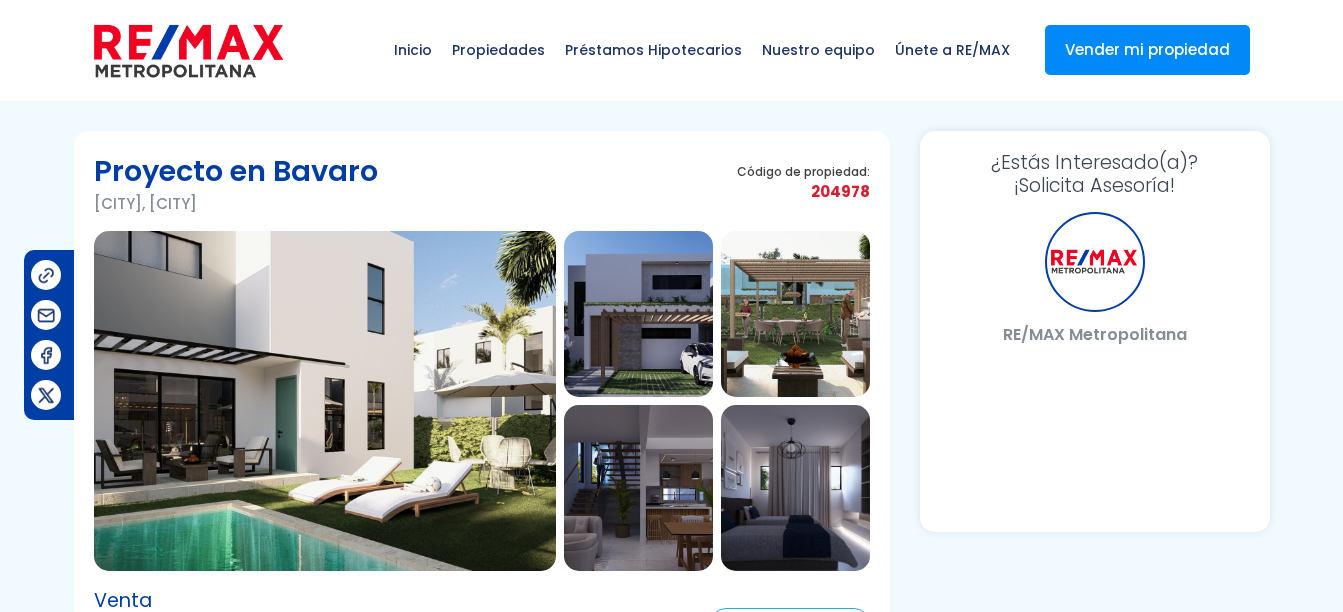scroll, scrollTop: 0, scrollLeft: 0, axis: both 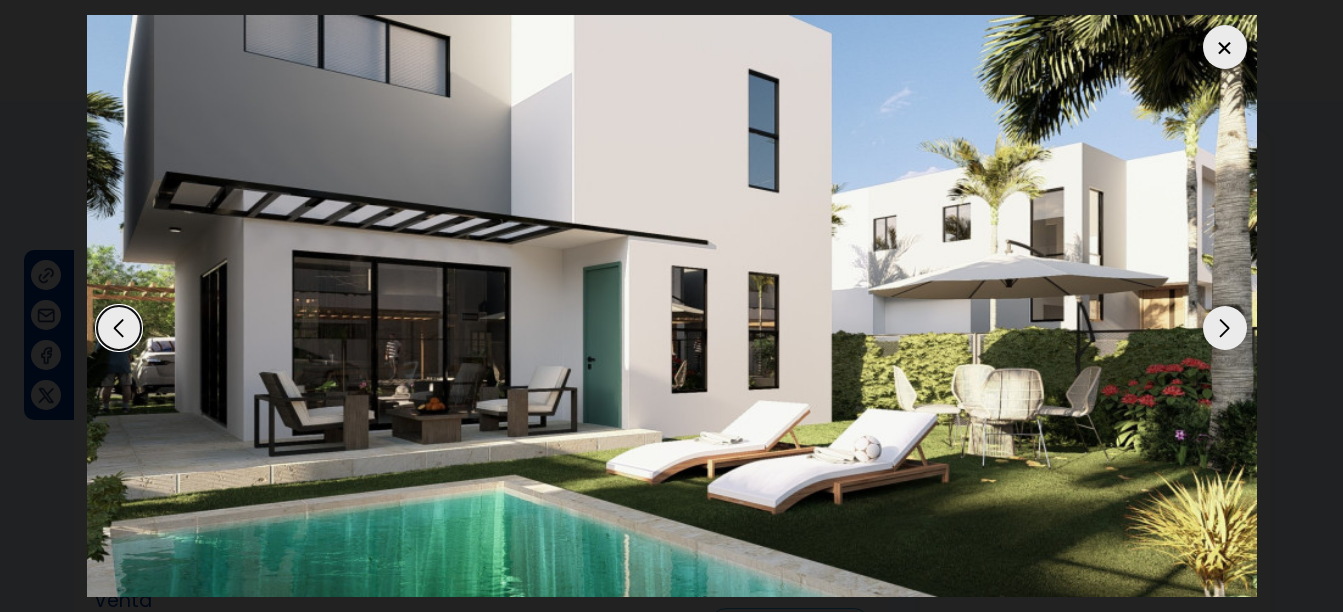 select on "DO" 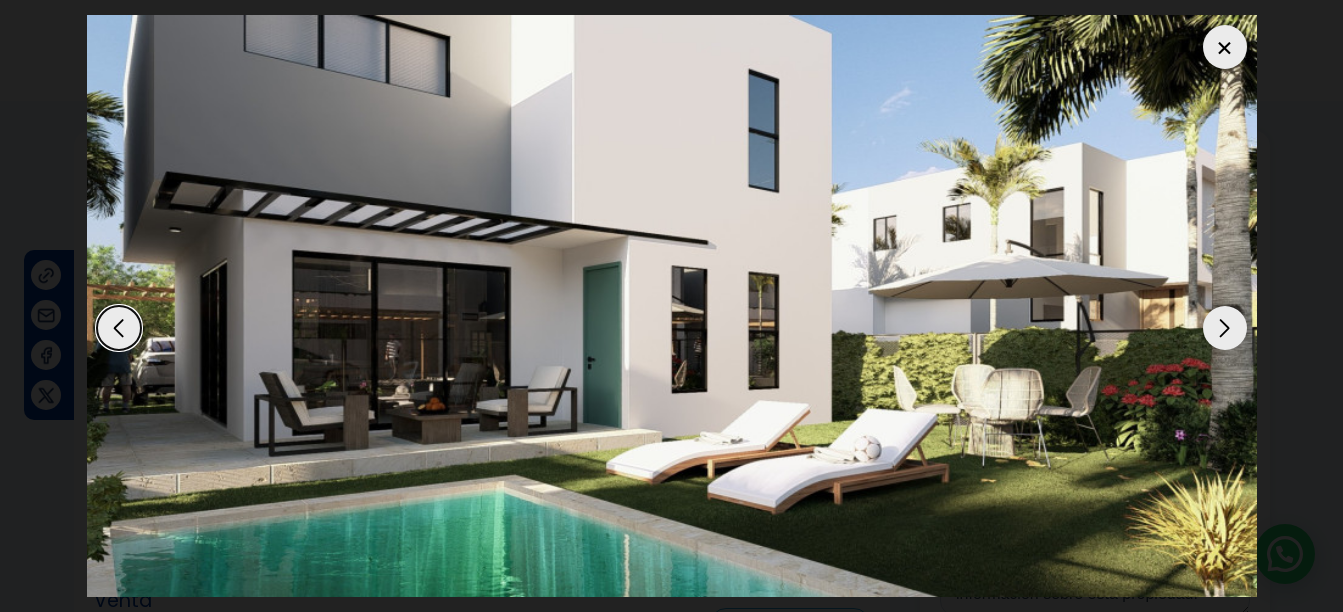 scroll, scrollTop: 0, scrollLeft: 0, axis: both 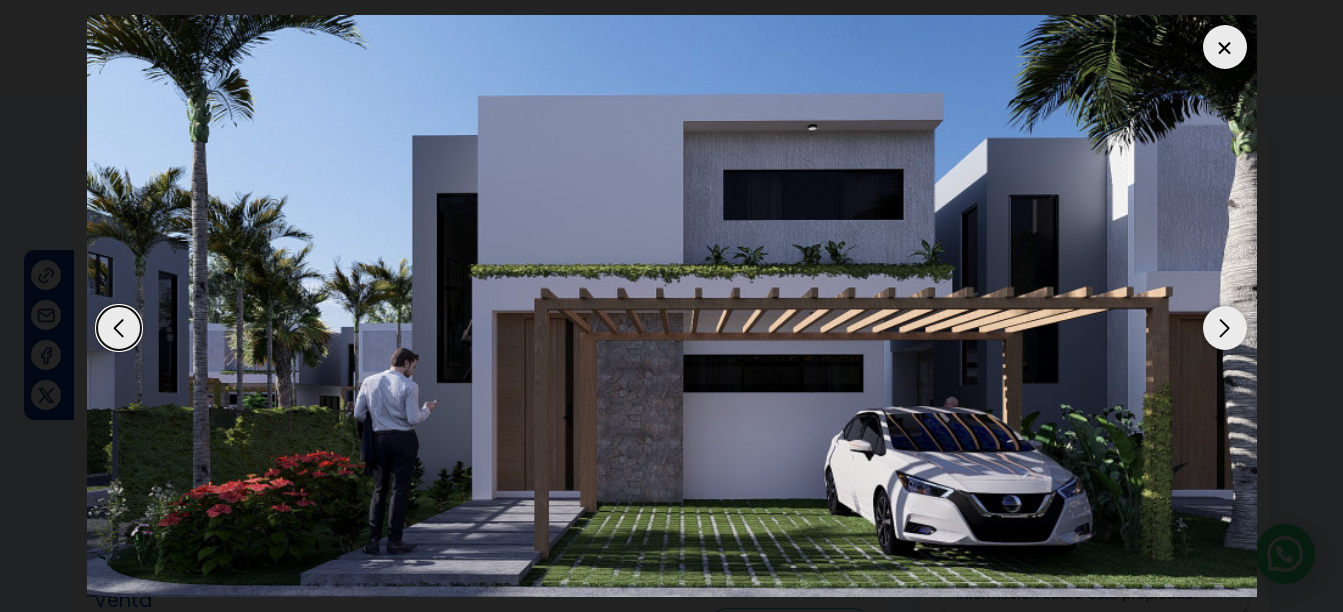 click at bounding box center (1225, 328) 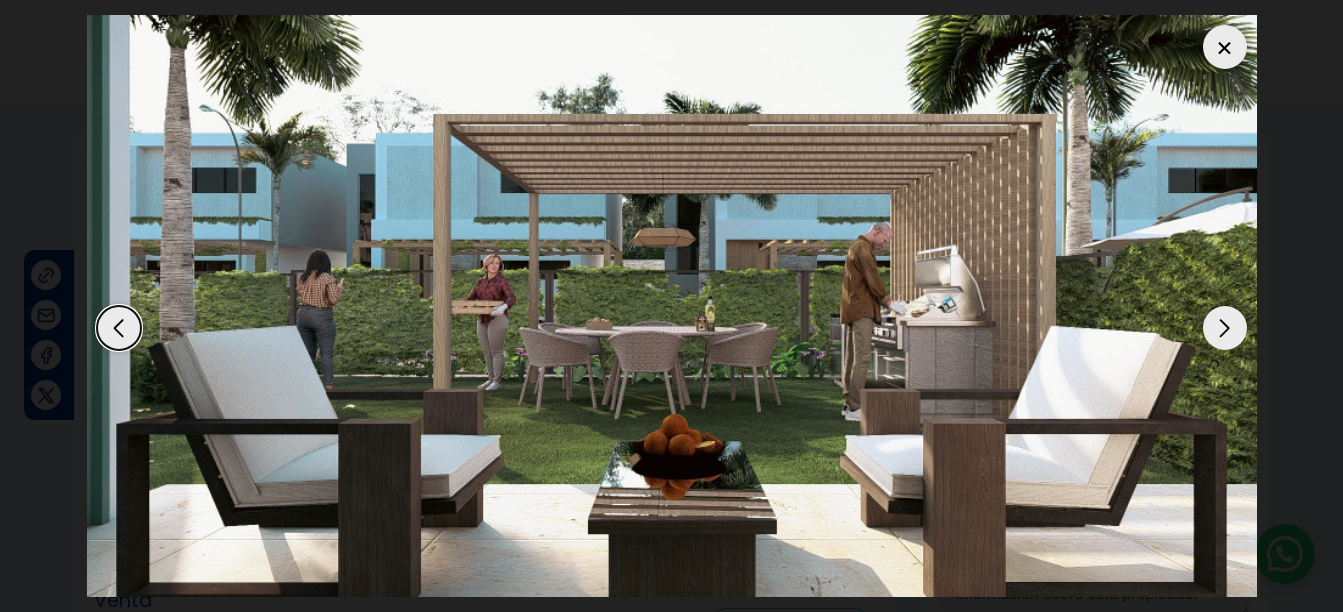 click at bounding box center (1225, 328) 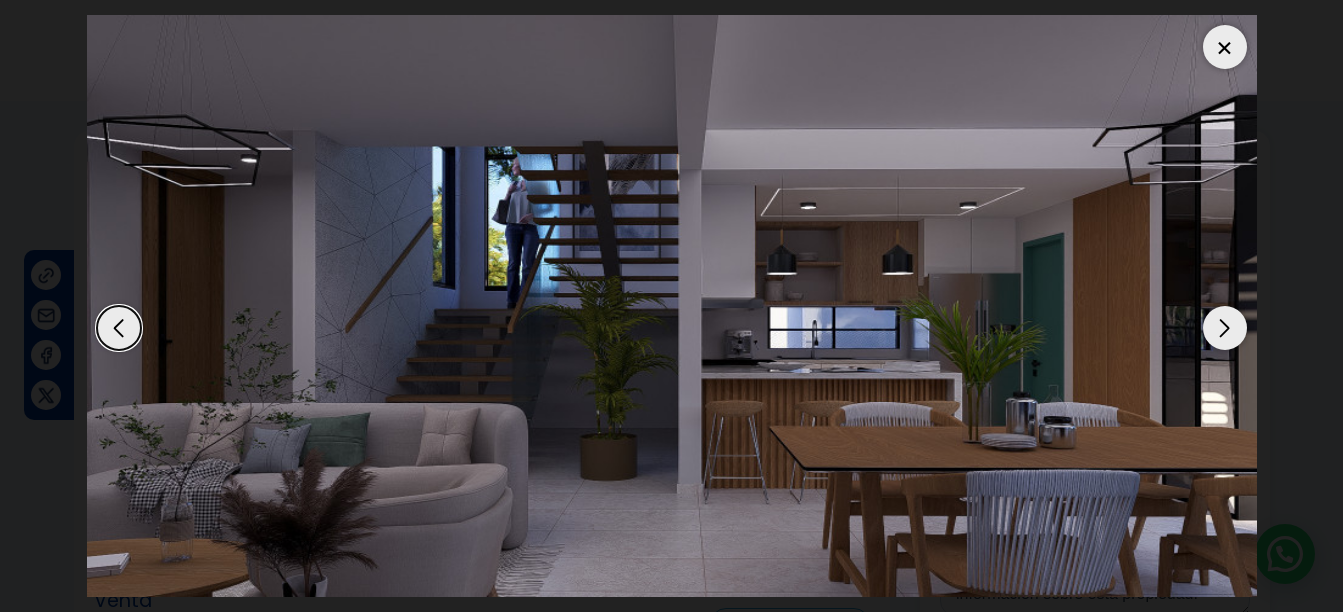 click at bounding box center [1225, 328] 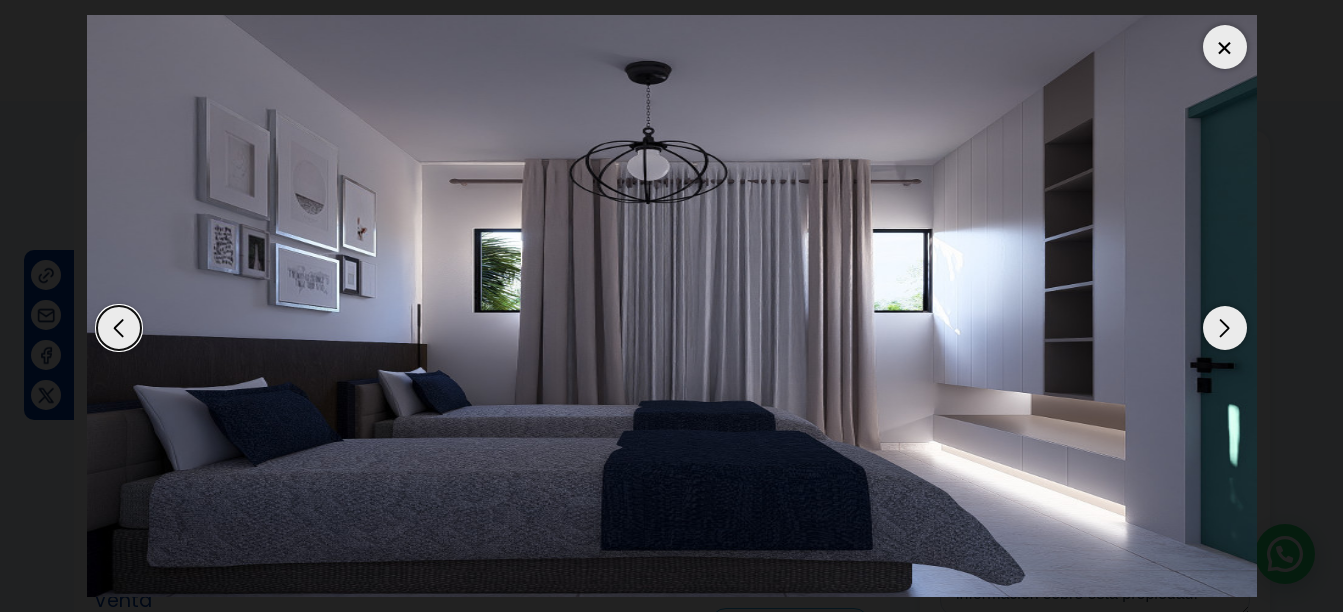 click at bounding box center (1225, 328) 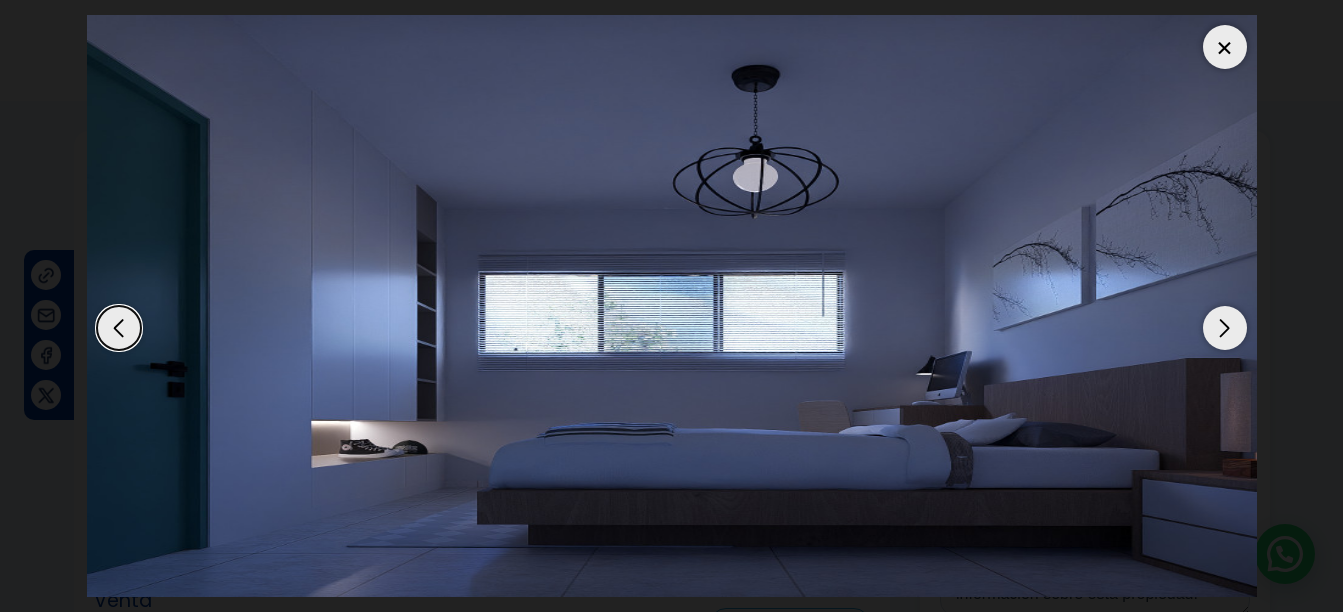 click at bounding box center (1225, 328) 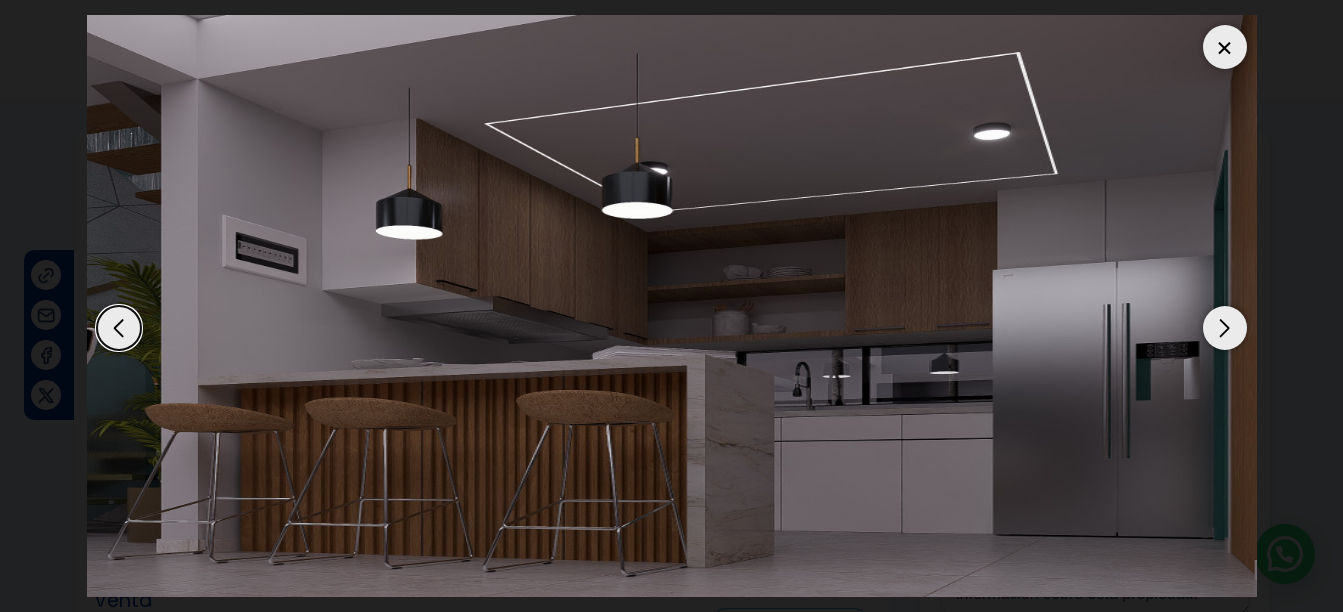 click at bounding box center (1225, 328) 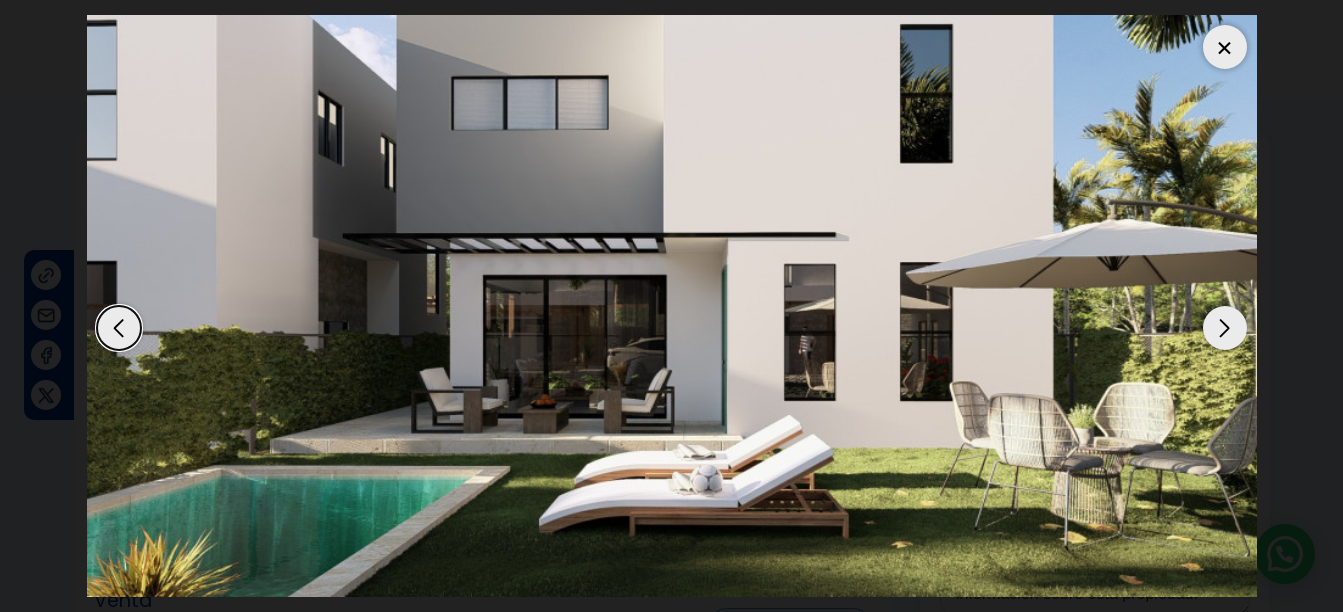 click at bounding box center [1225, 328] 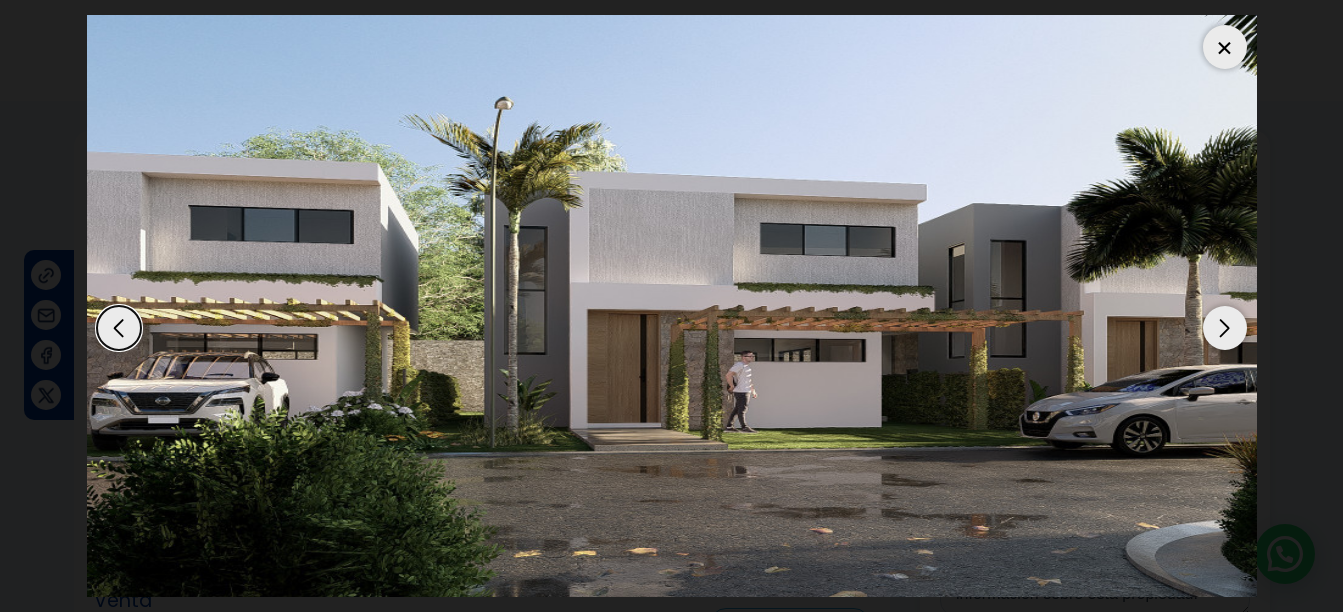 click at bounding box center (1225, 328) 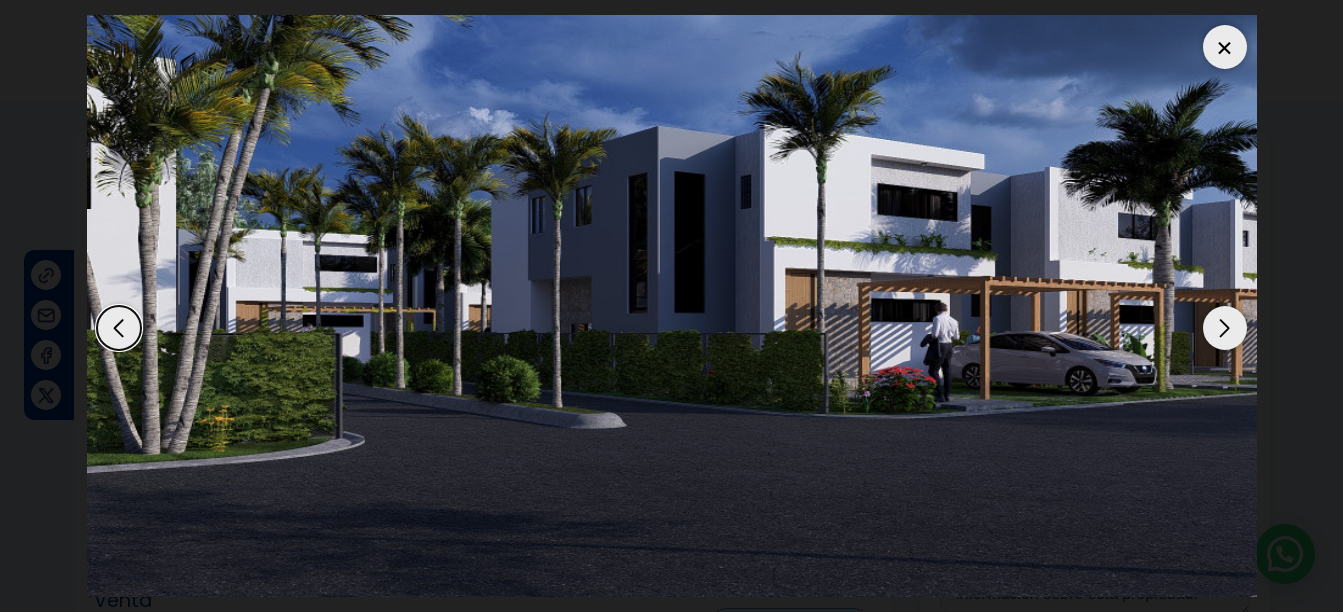 click at bounding box center (1225, 328) 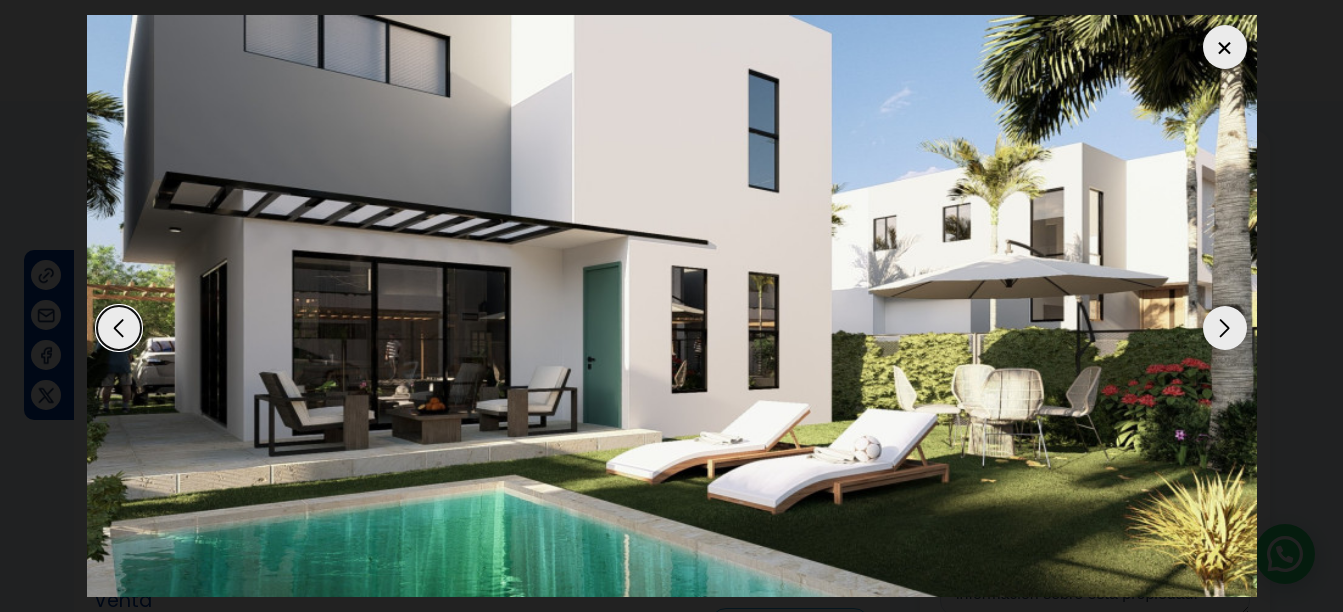 click at bounding box center [1225, 328] 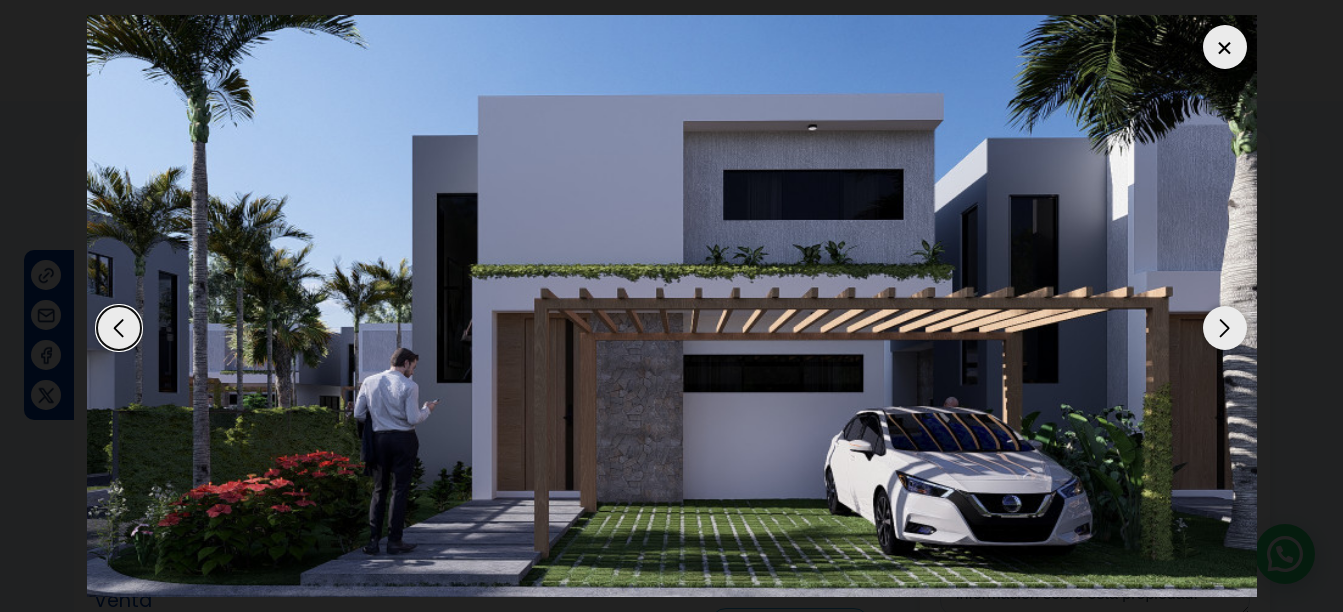 click at bounding box center (1225, 47) 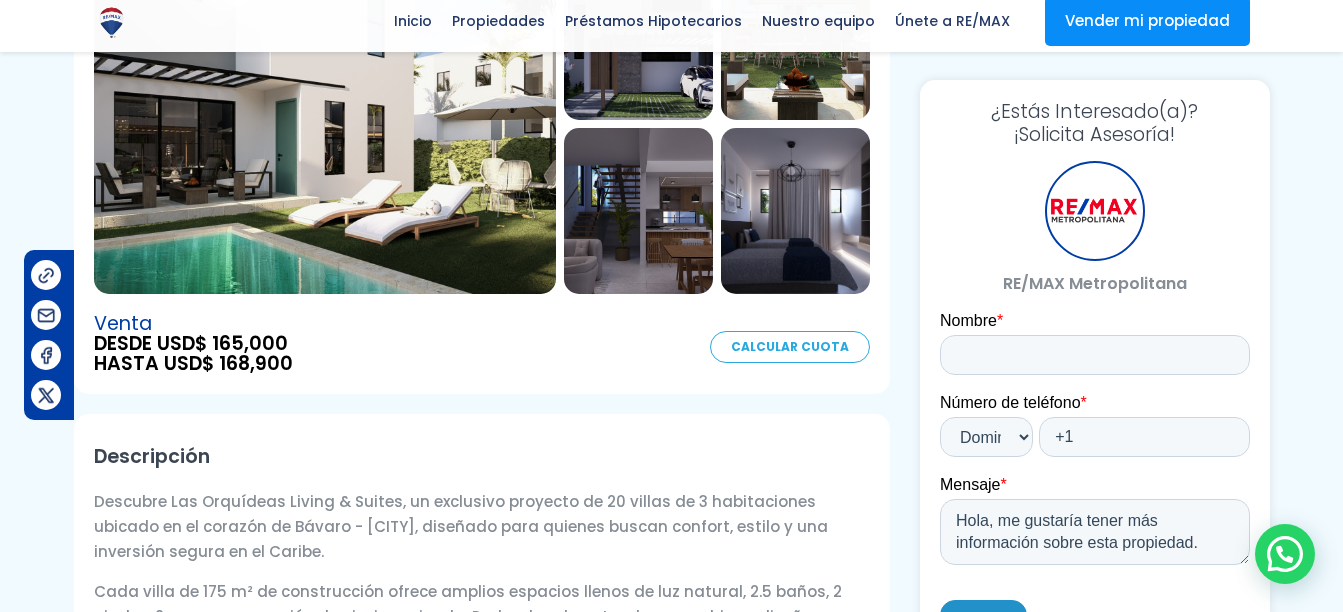 scroll, scrollTop: 0, scrollLeft: 0, axis: both 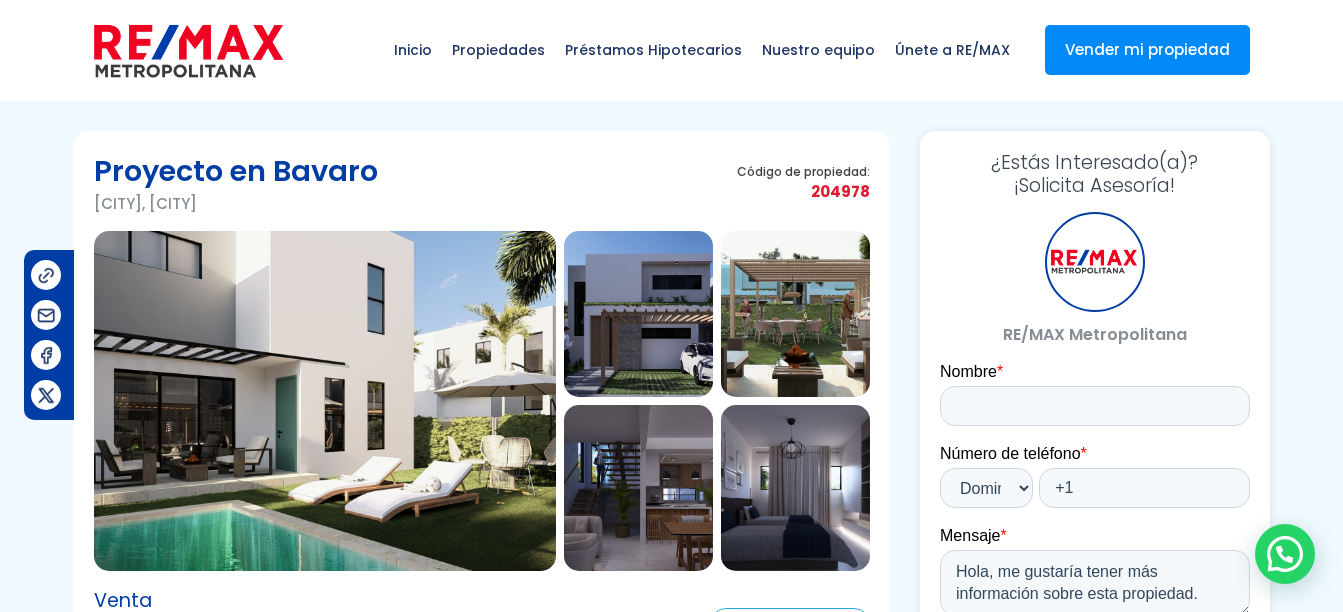 click at bounding box center [325, 401] 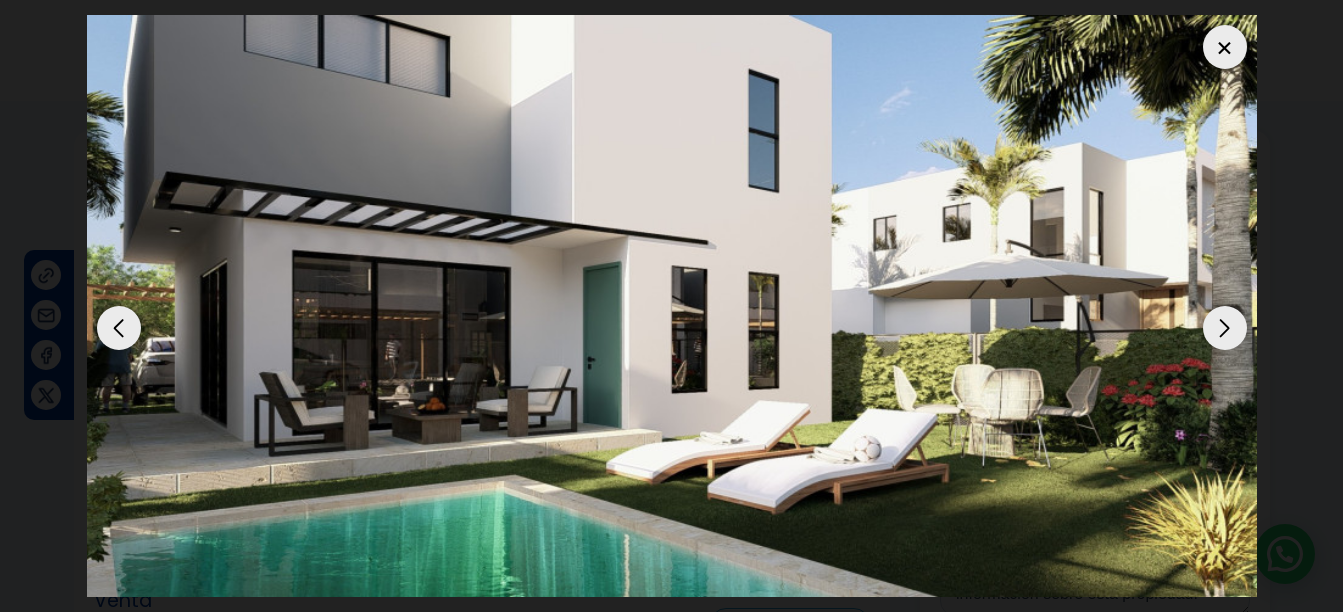click at bounding box center [1225, 328] 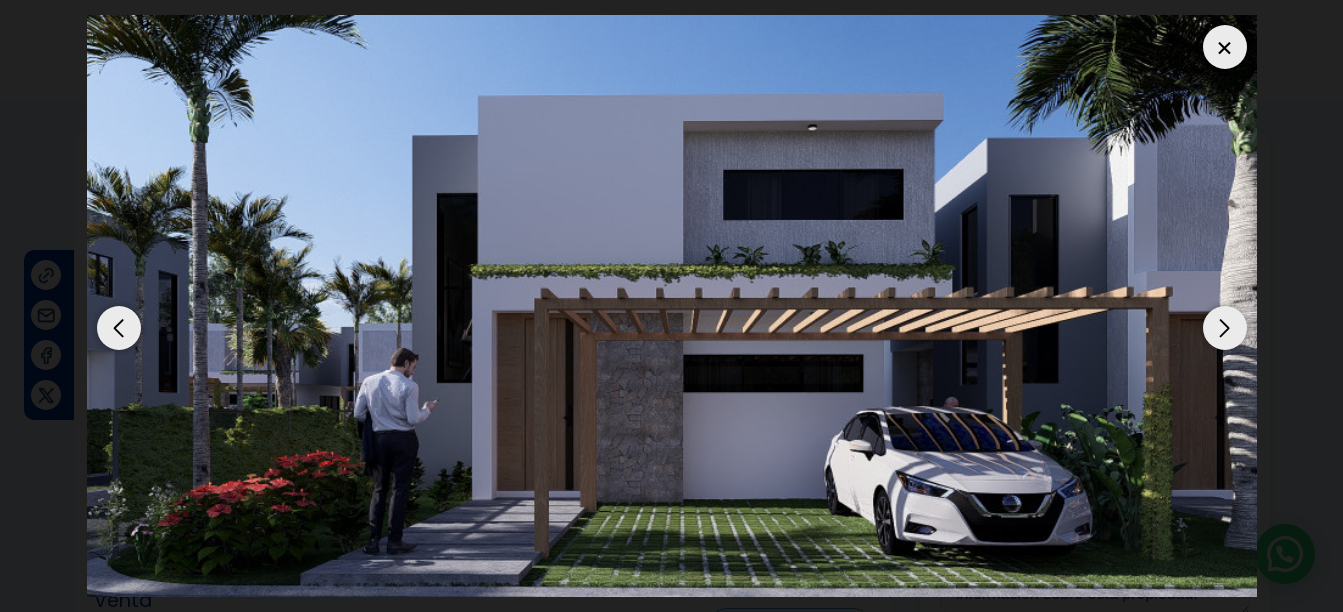 click at bounding box center [1225, 328] 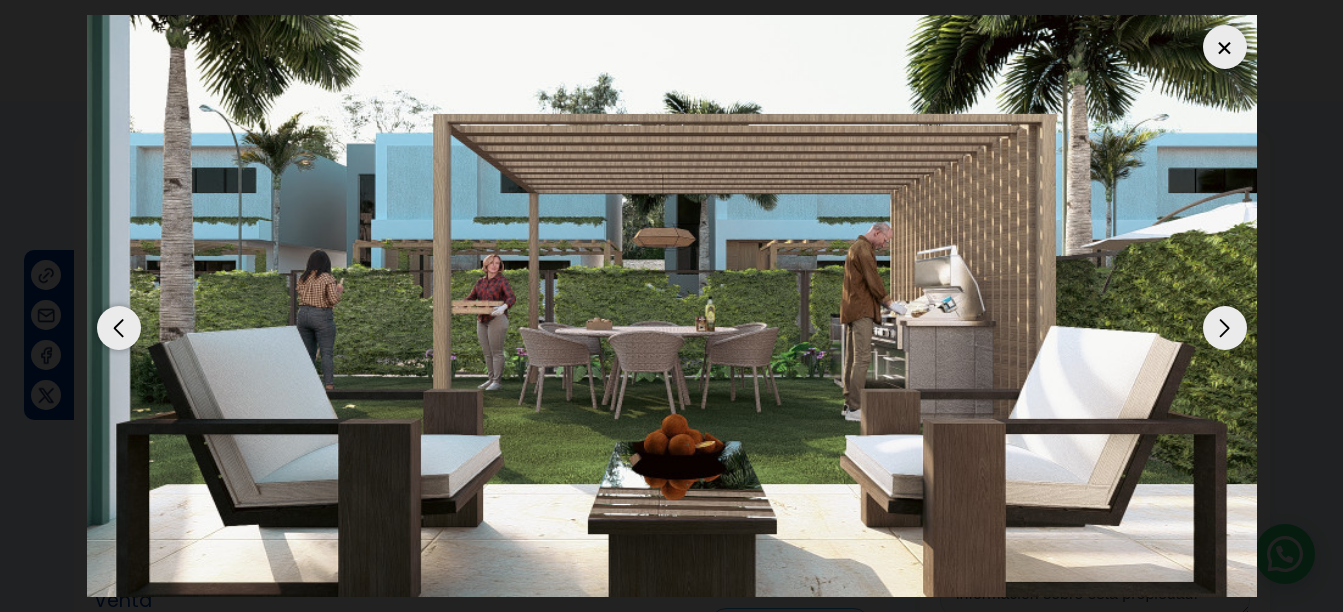 click at bounding box center [1225, 328] 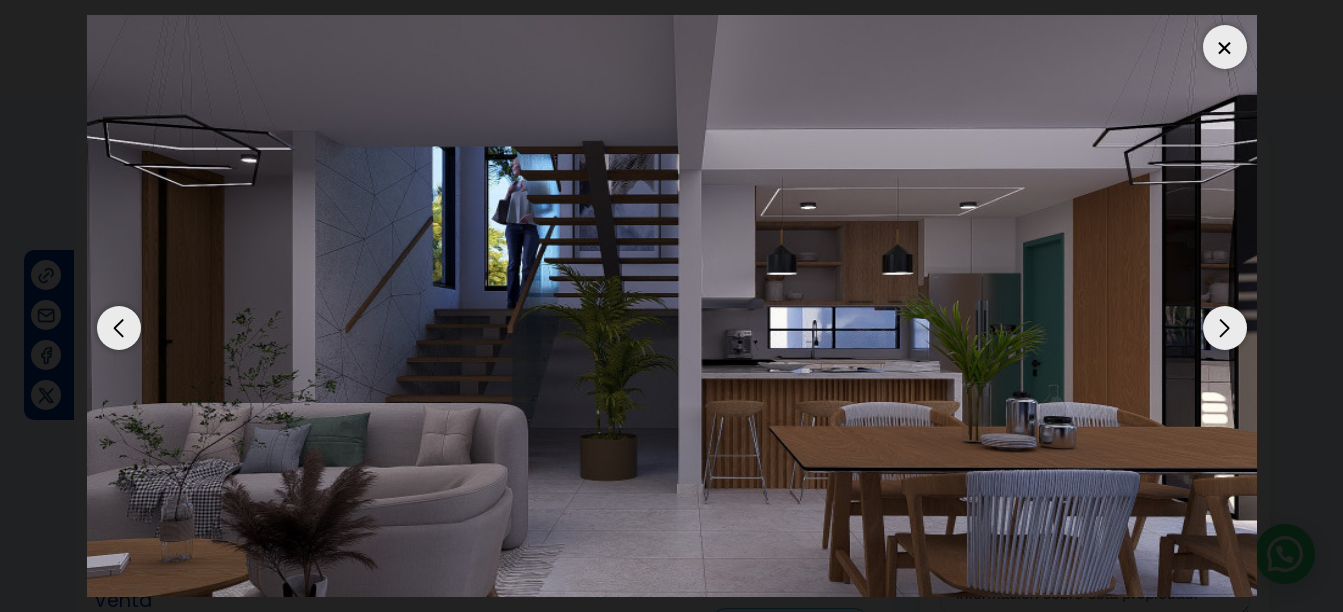 click at bounding box center (1225, 328) 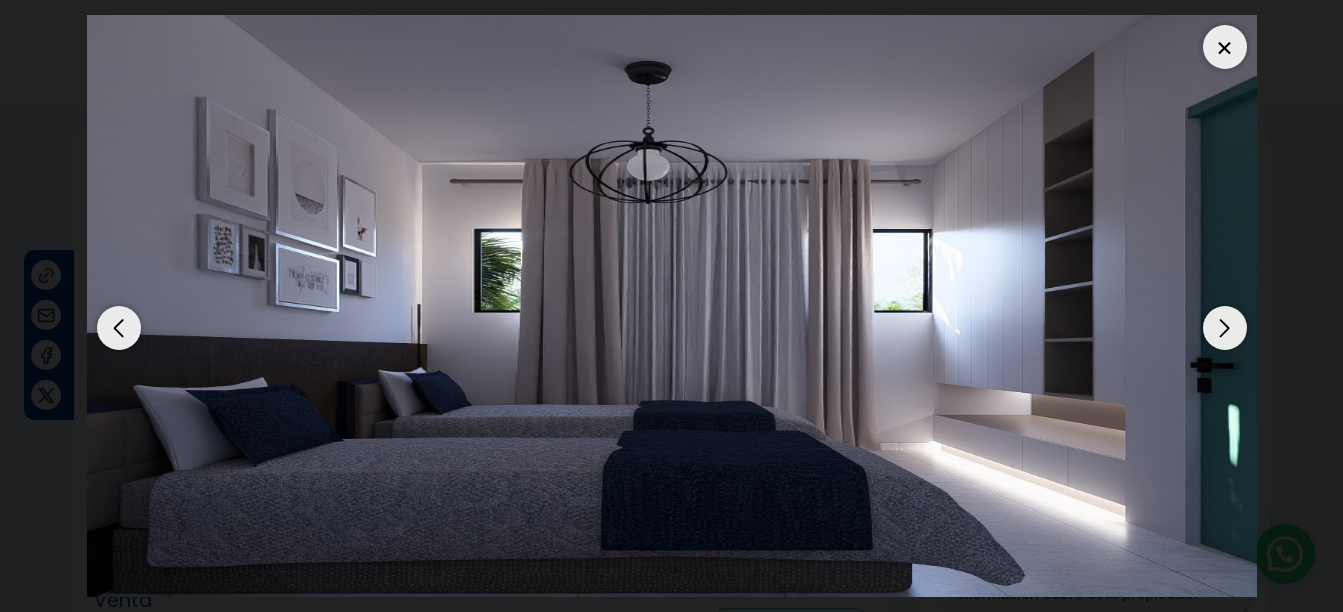 click at bounding box center [1225, 328] 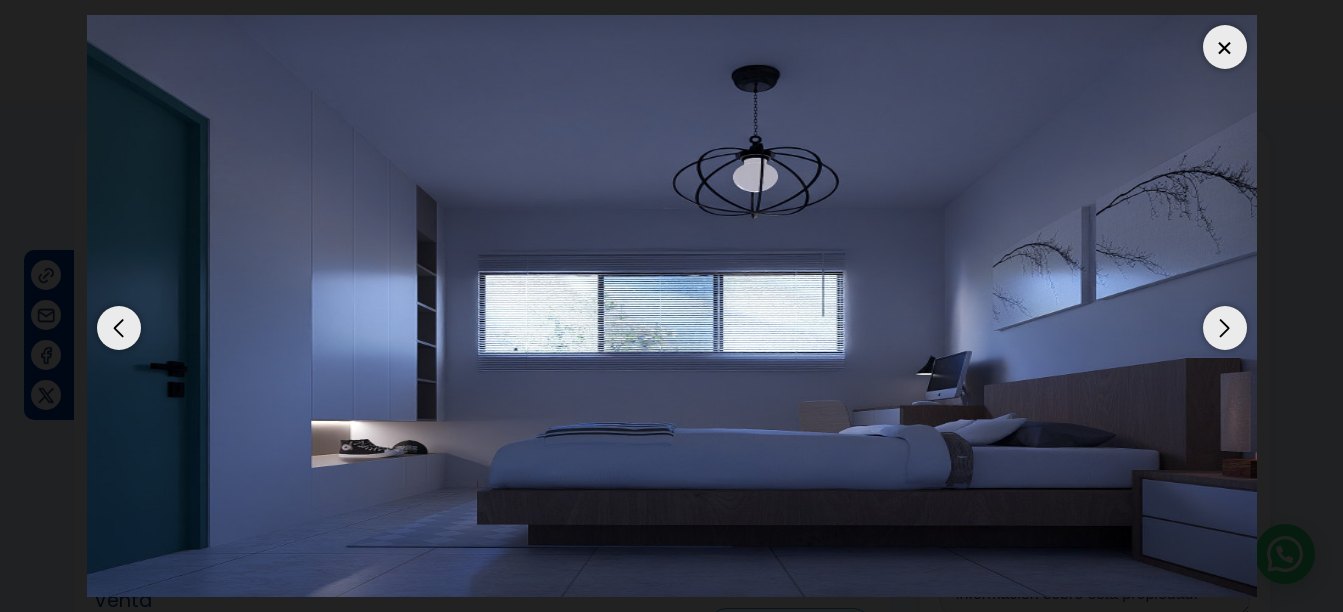 click at bounding box center (1225, 328) 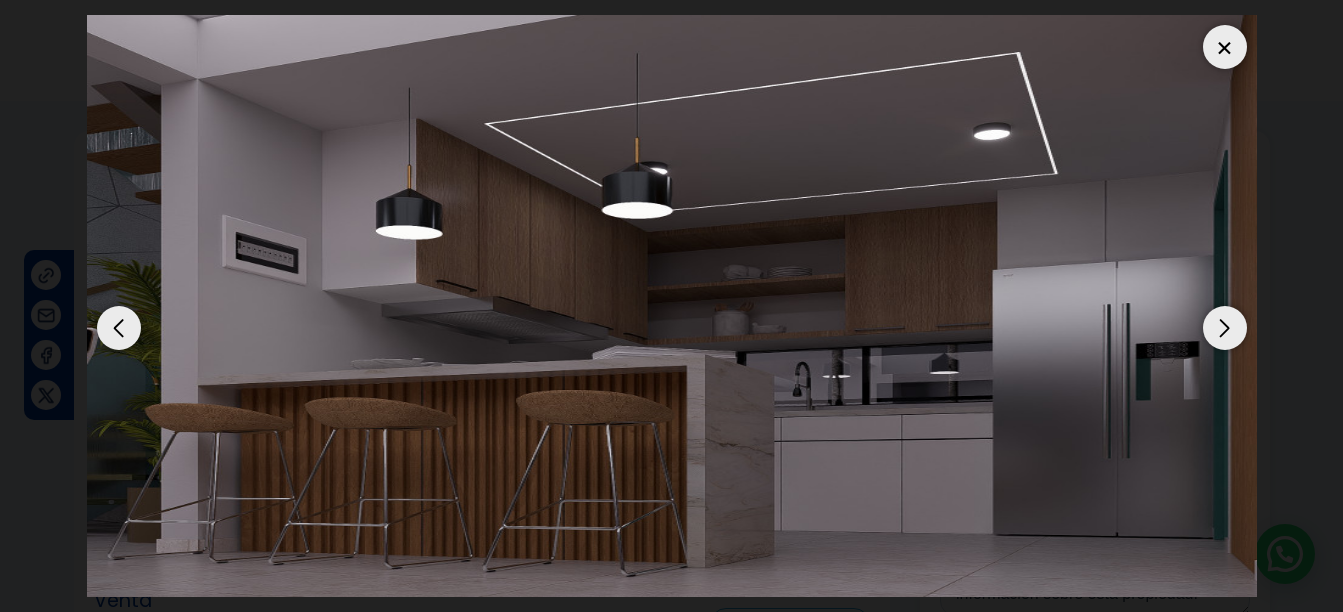 click at bounding box center [1225, 328] 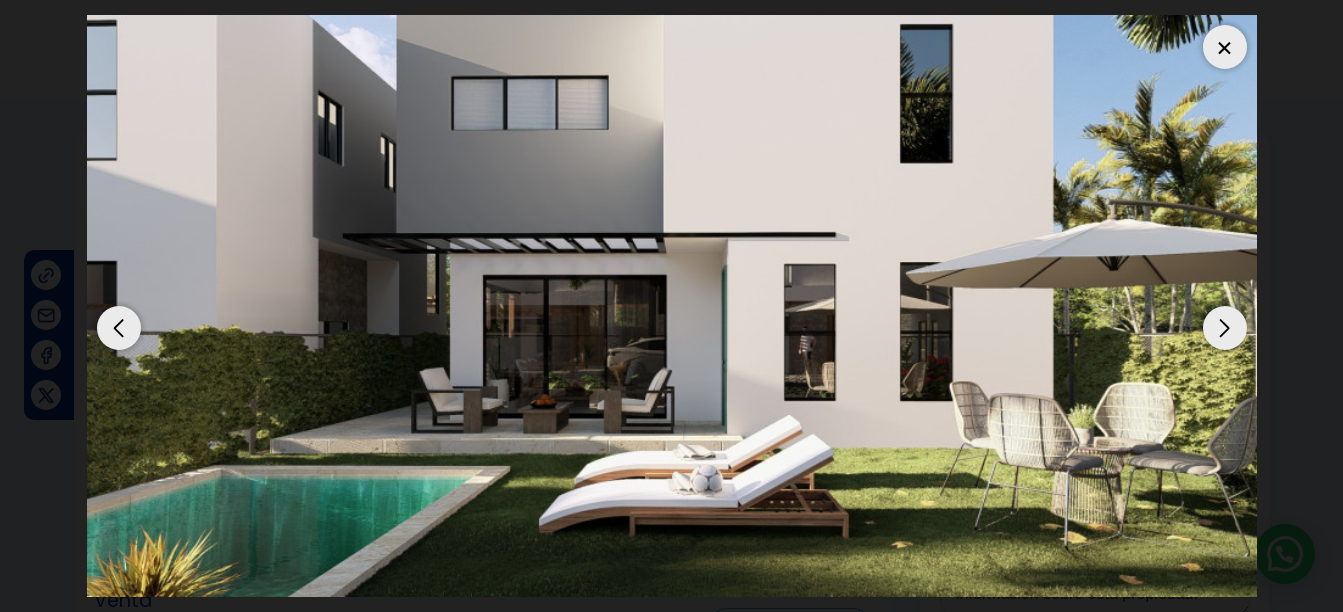 click at bounding box center [1225, 328] 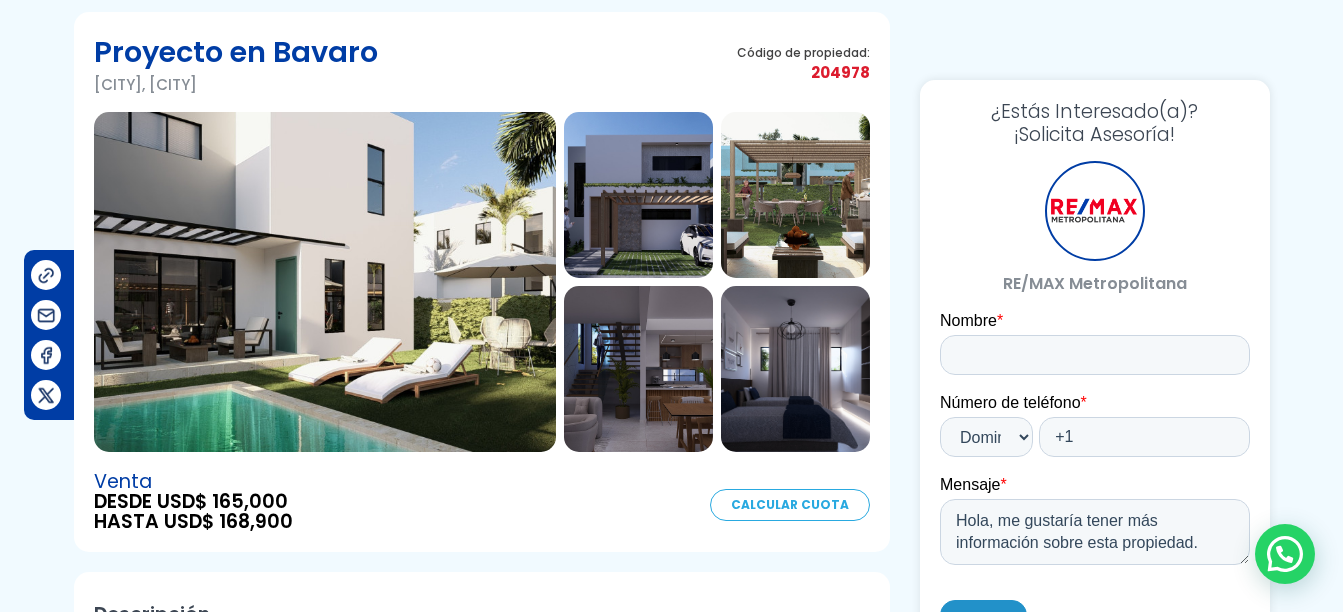 scroll, scrollTop: 0, scrollLeft: 0, axis: both 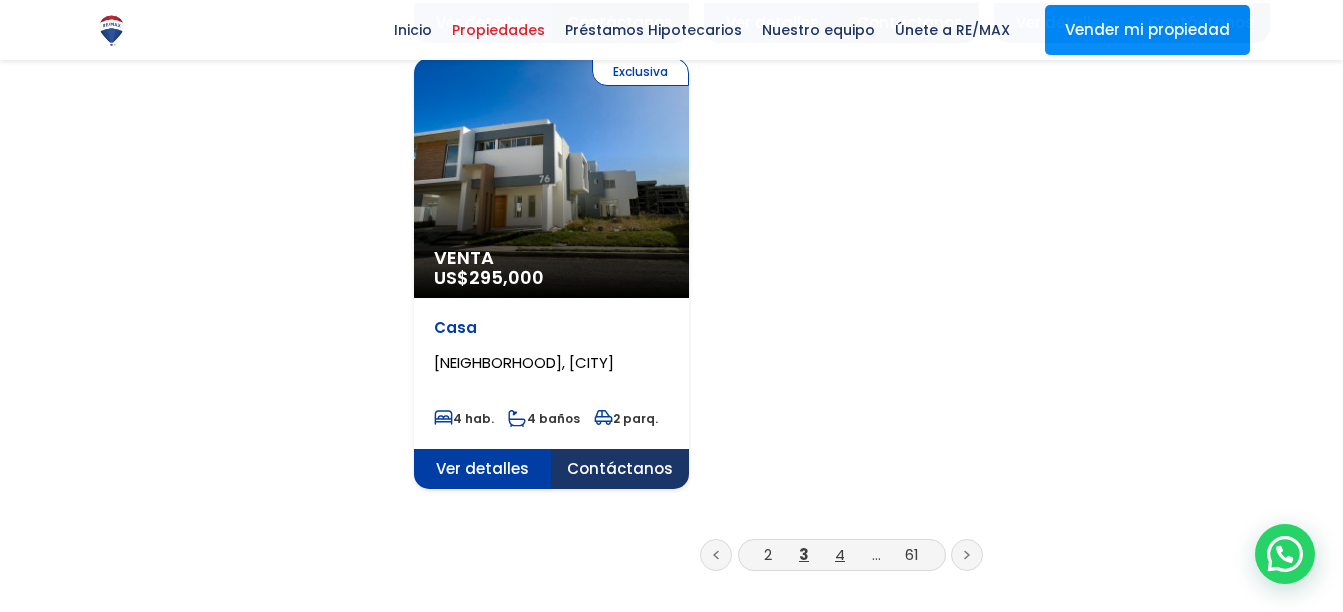 click on "4" at bounding box center (840, 554) 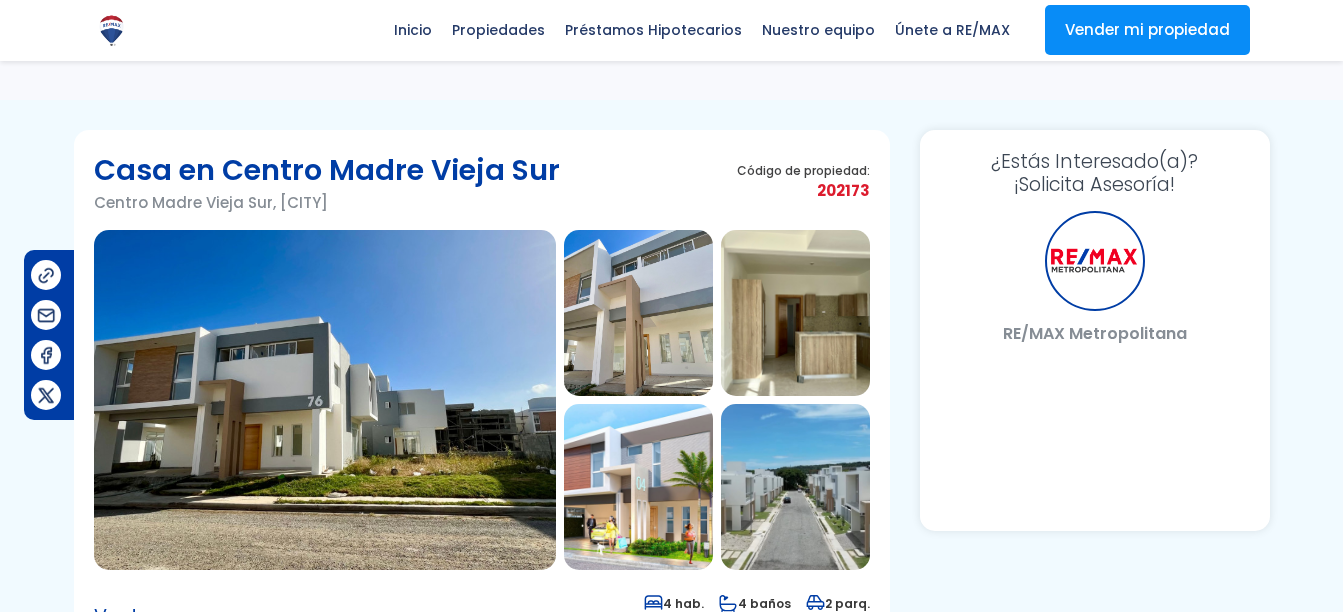 click at bounding box center (325, 400) 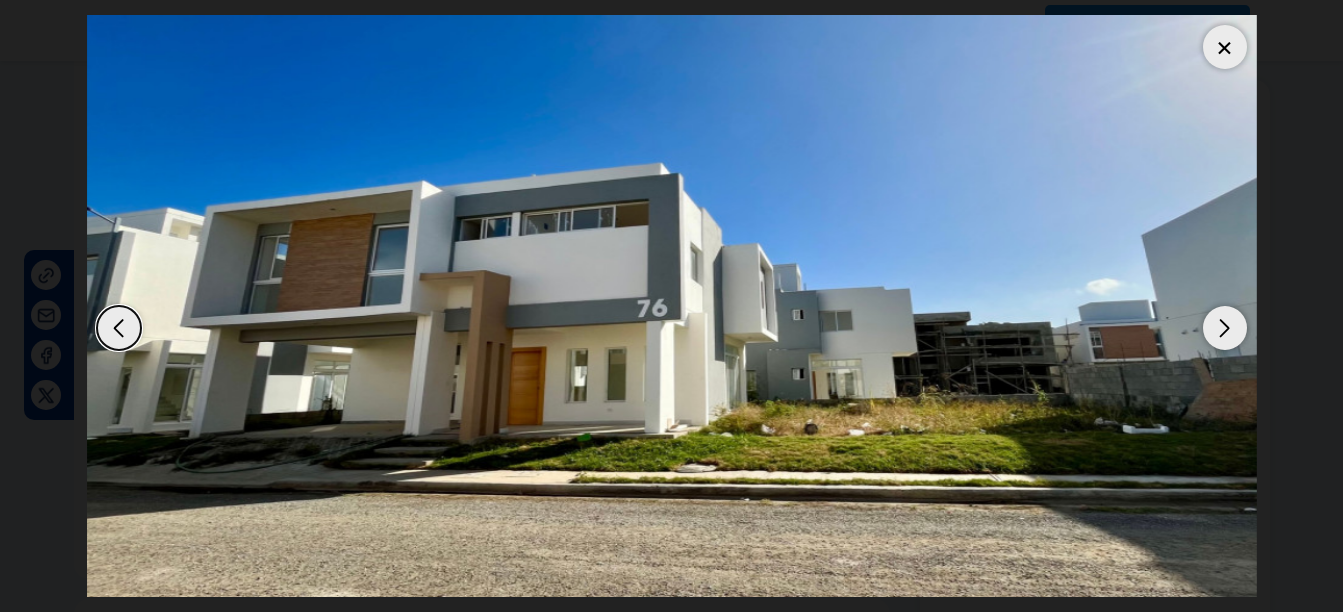 scroll, scrollTop: 104, scrollLeft: 0, axis: vertical 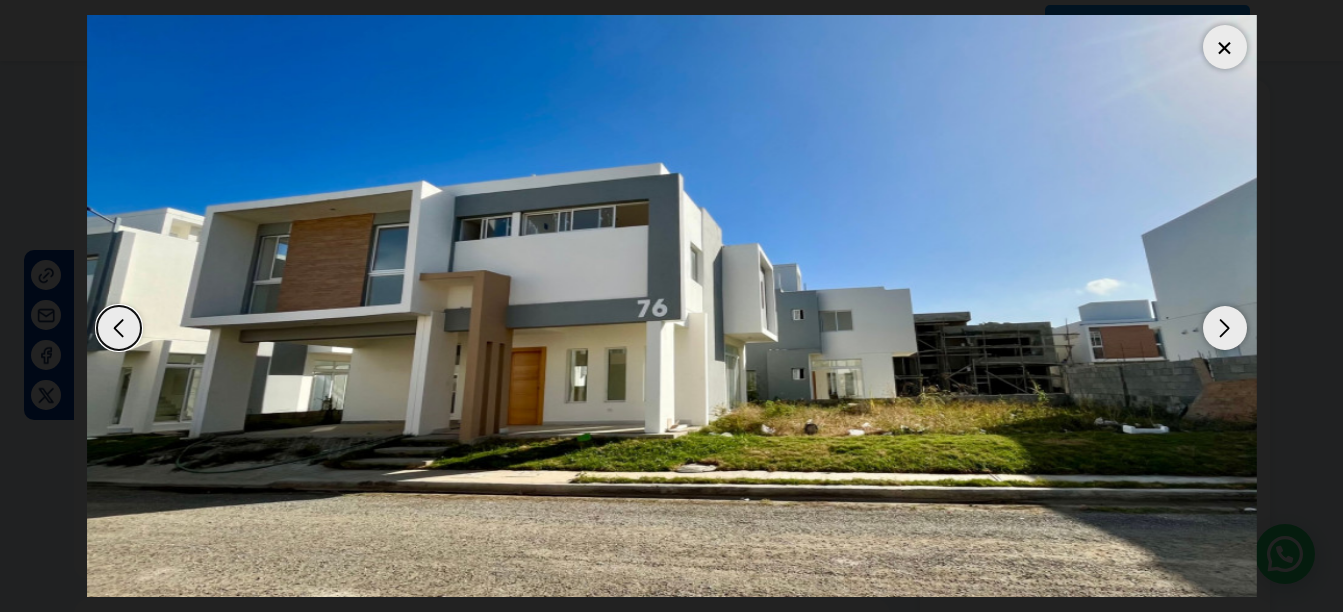 select on "DO" 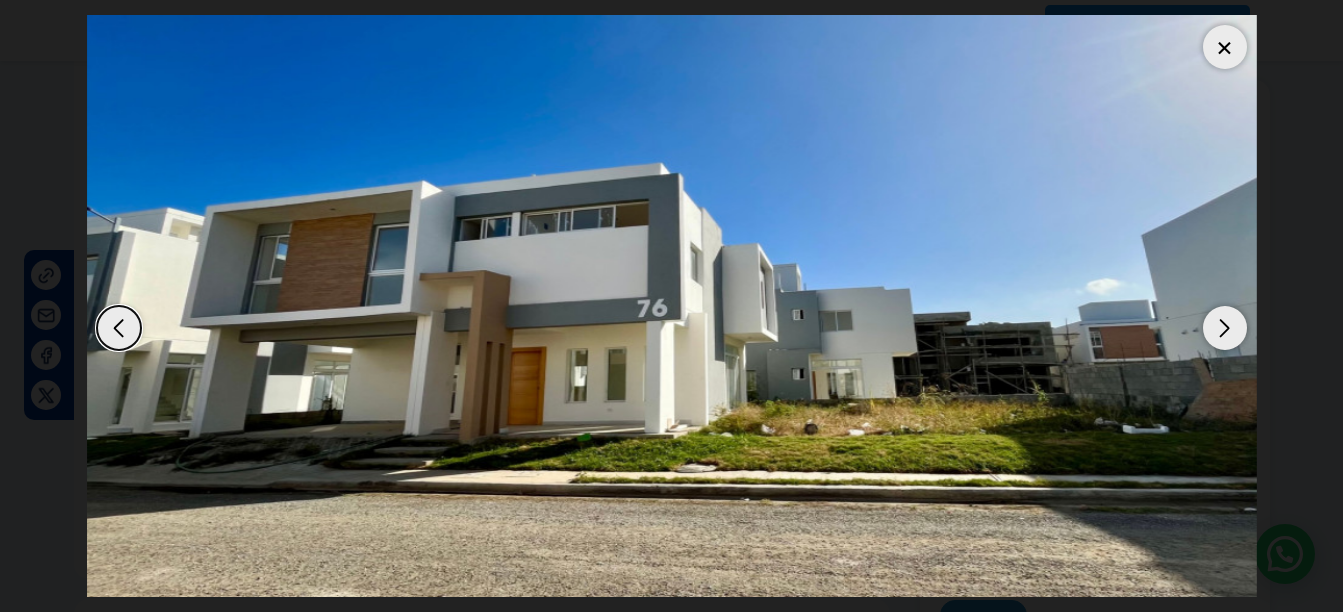scroll, scrollTop: 0, scrollLeft: 0, axis: both 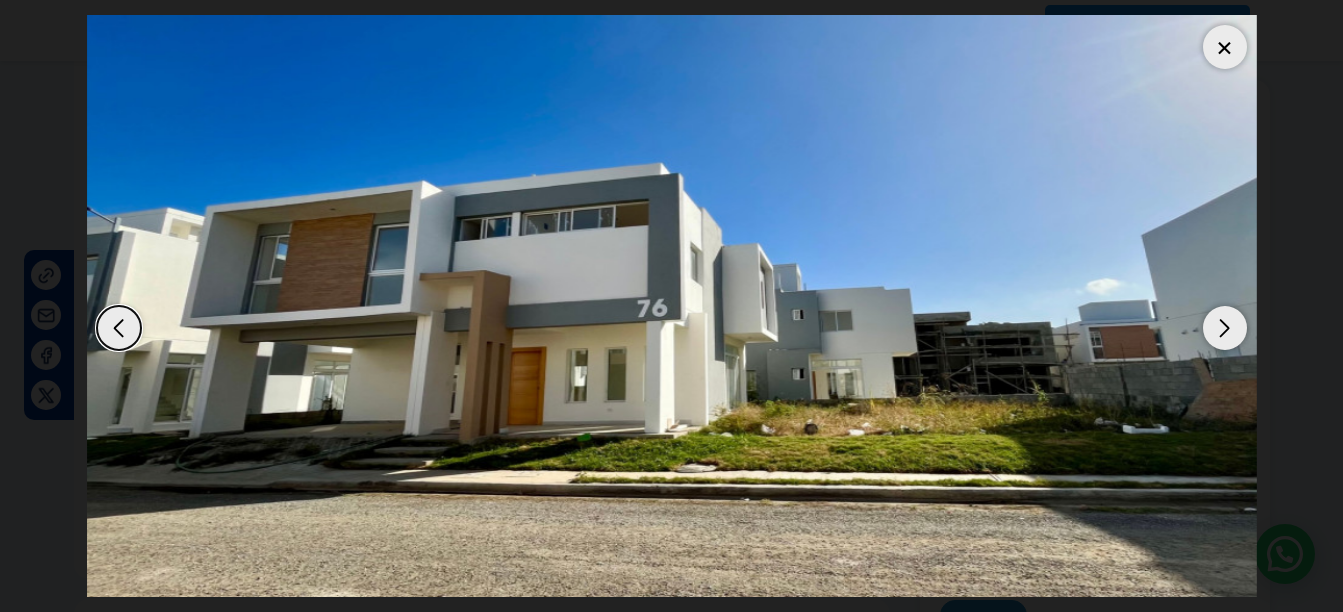 click at bounding box center [1225, 328] 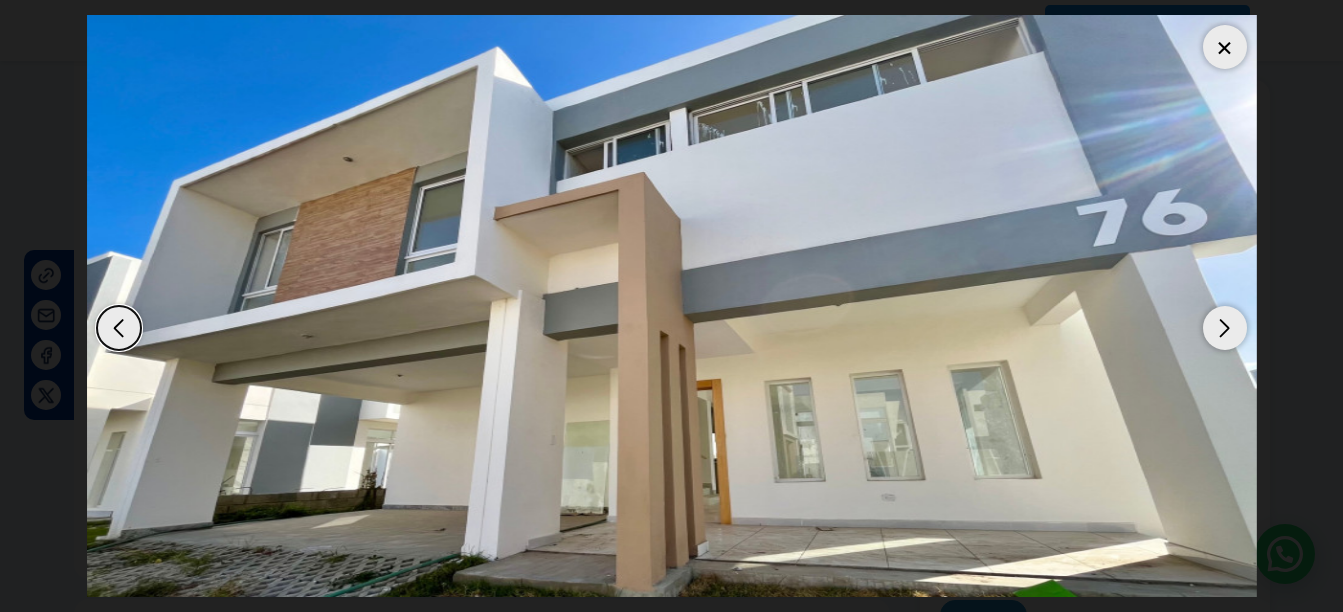 click at bounding box center [1225, 328] 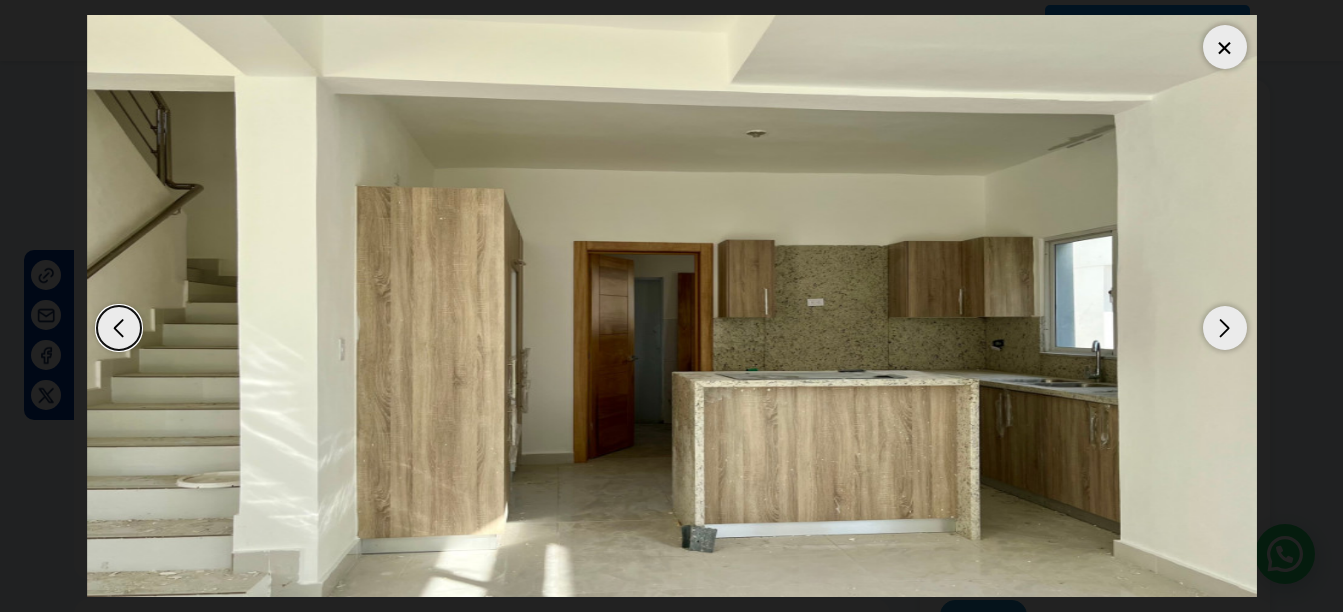 click at bounding box center [1225, 328] 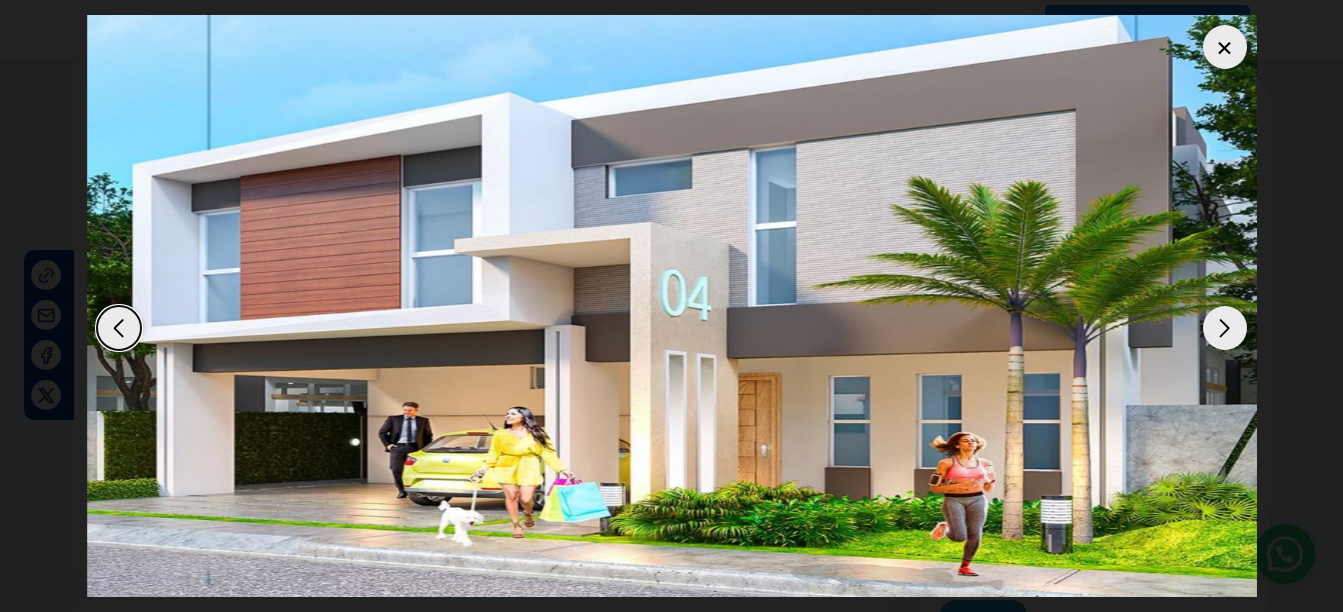 click at bounding box center [1225, 328] 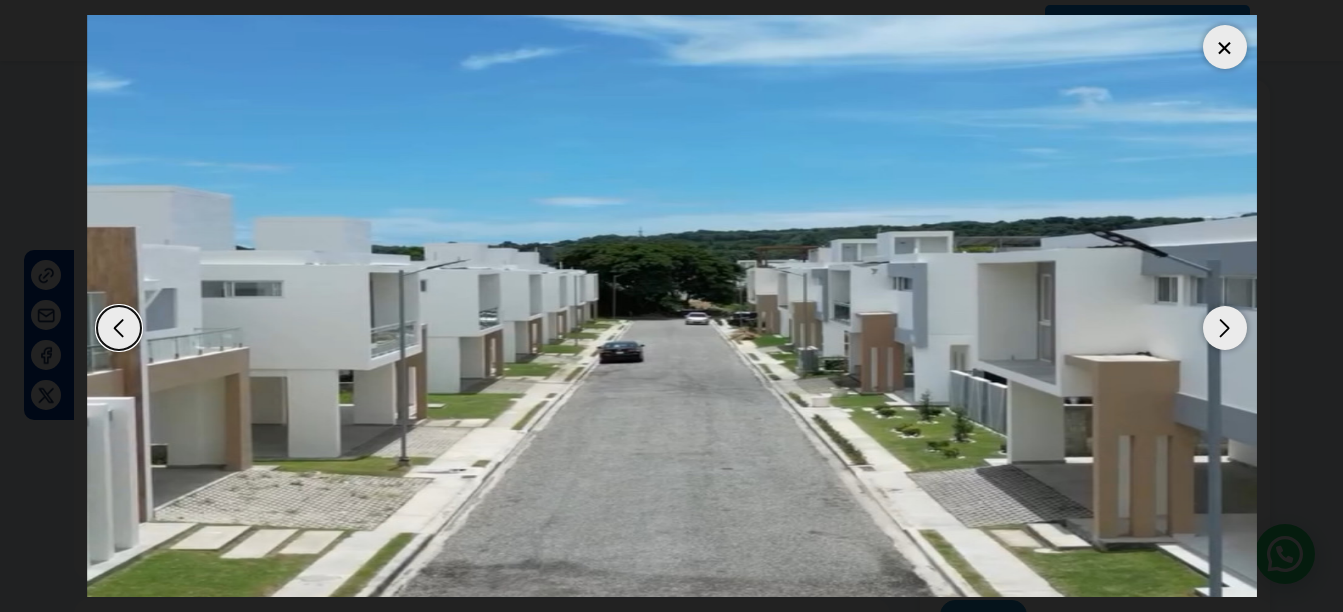 click at bounding box center (1225, 328) 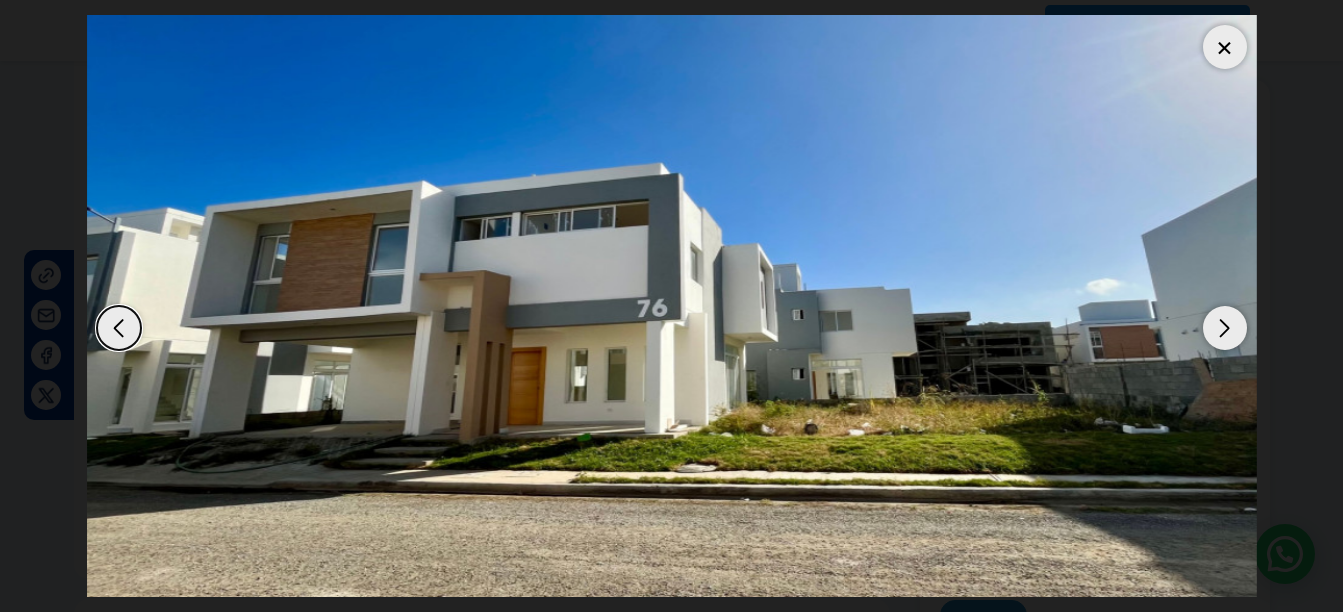click at bounding box center (1225, 328) 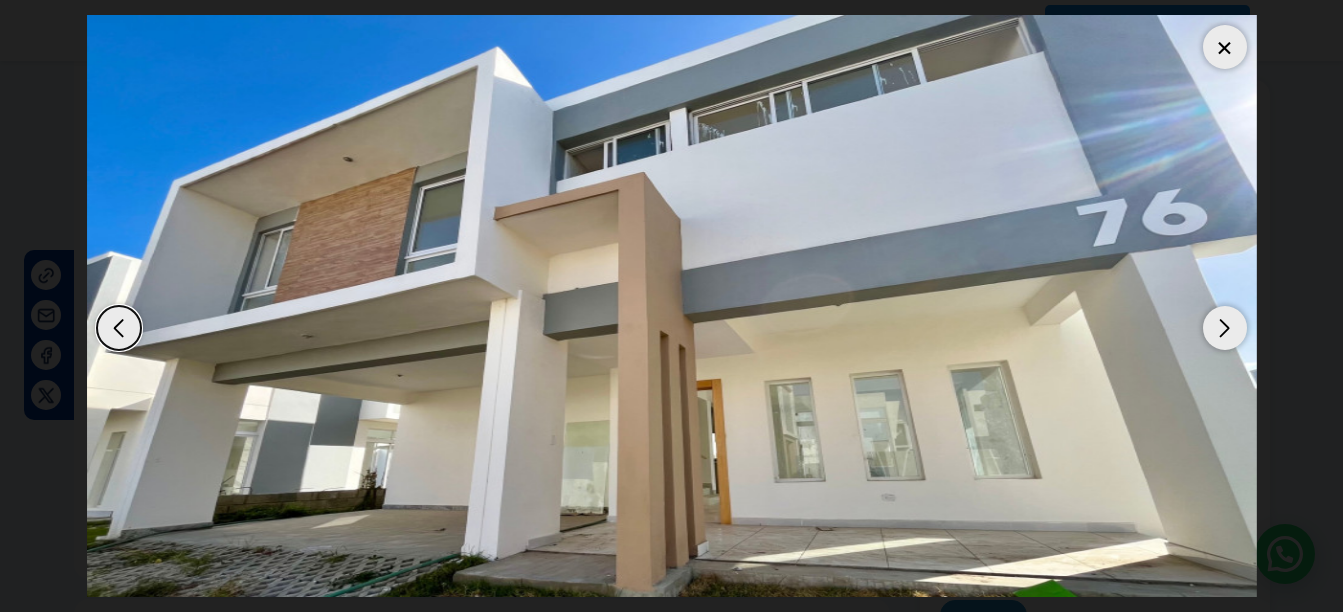 click at bounding box center (1225, 328) 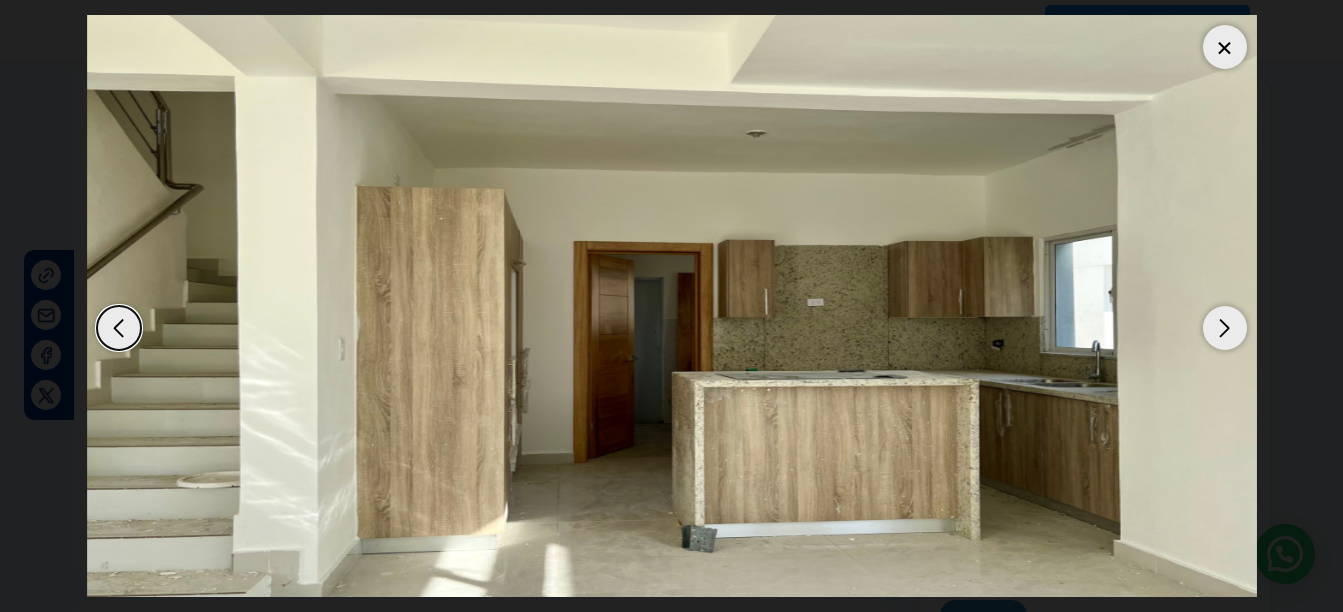 click at bounding box center [1225, 328] 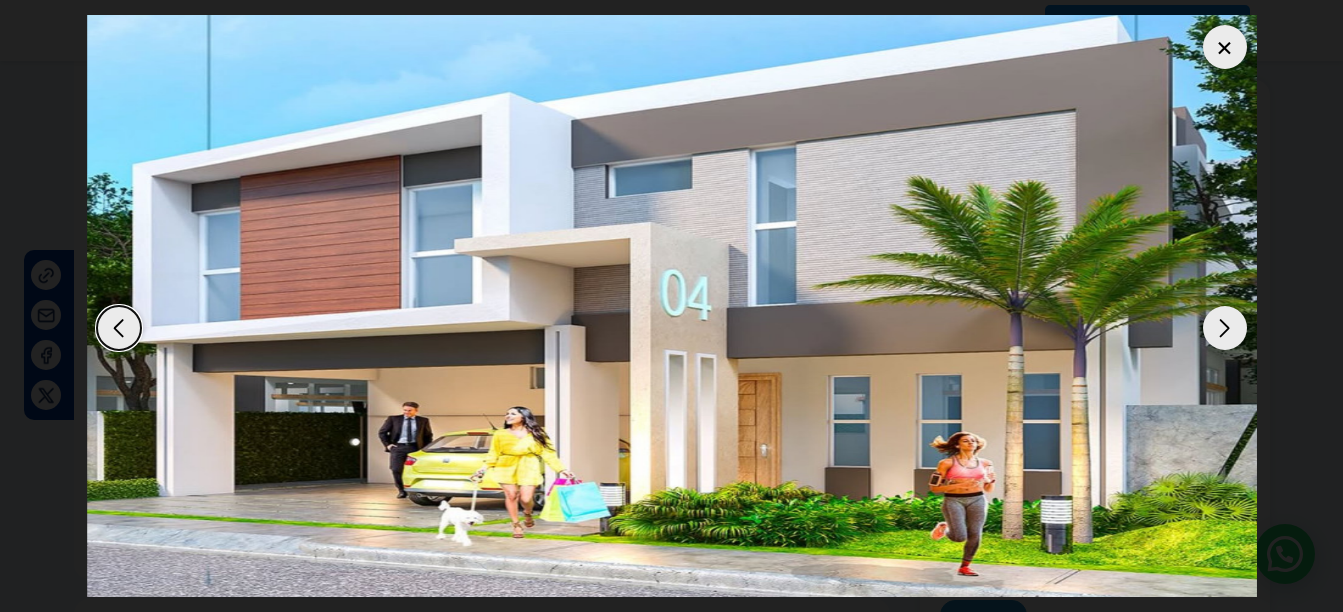 click at bounding box center [1225, 328] 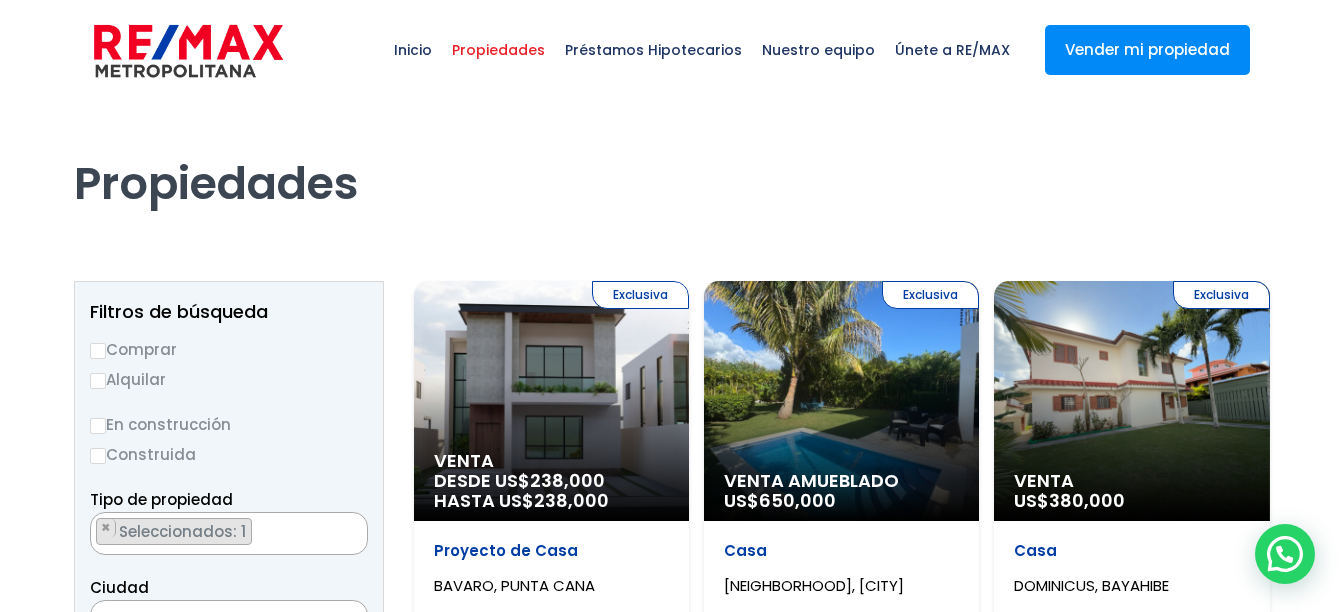 scroll, scrollTop: 0, scrollLeft: 0, axis: both 